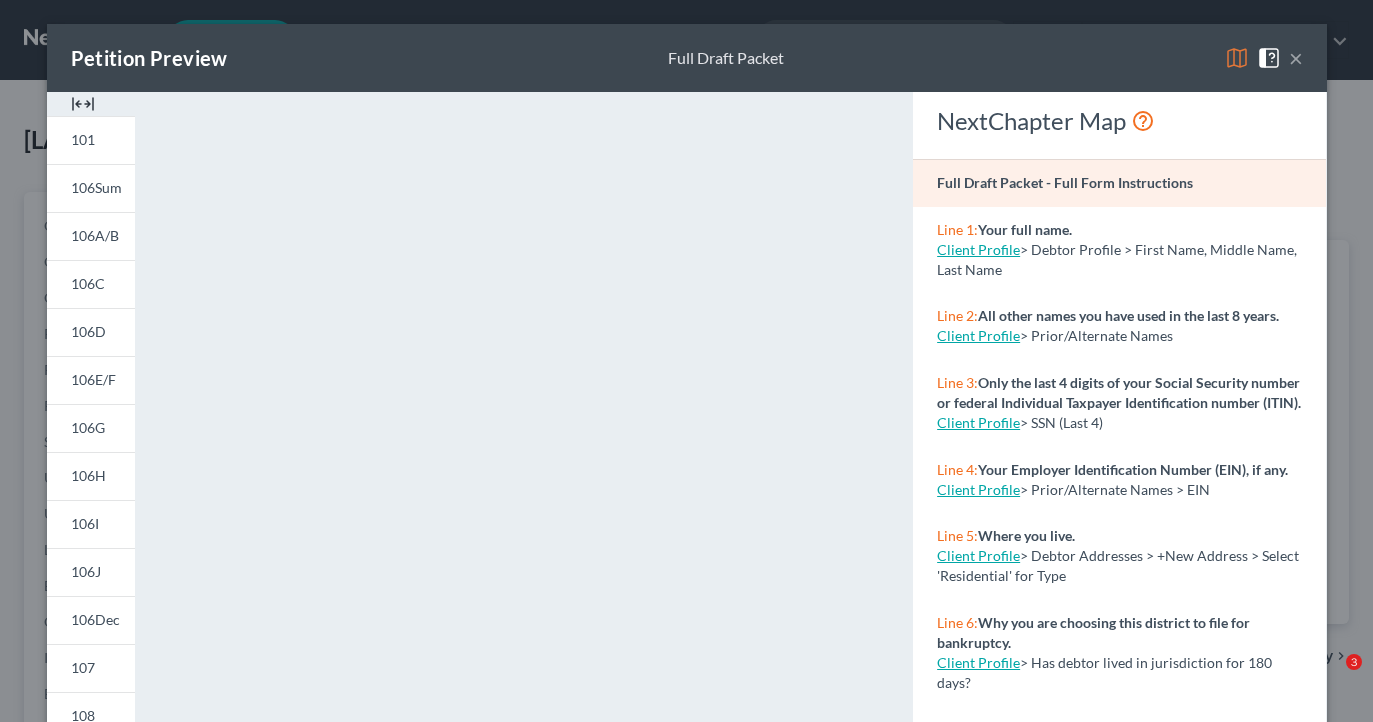 scroll, scrollTop: 83, scrollLeft: 0, axis: vertical 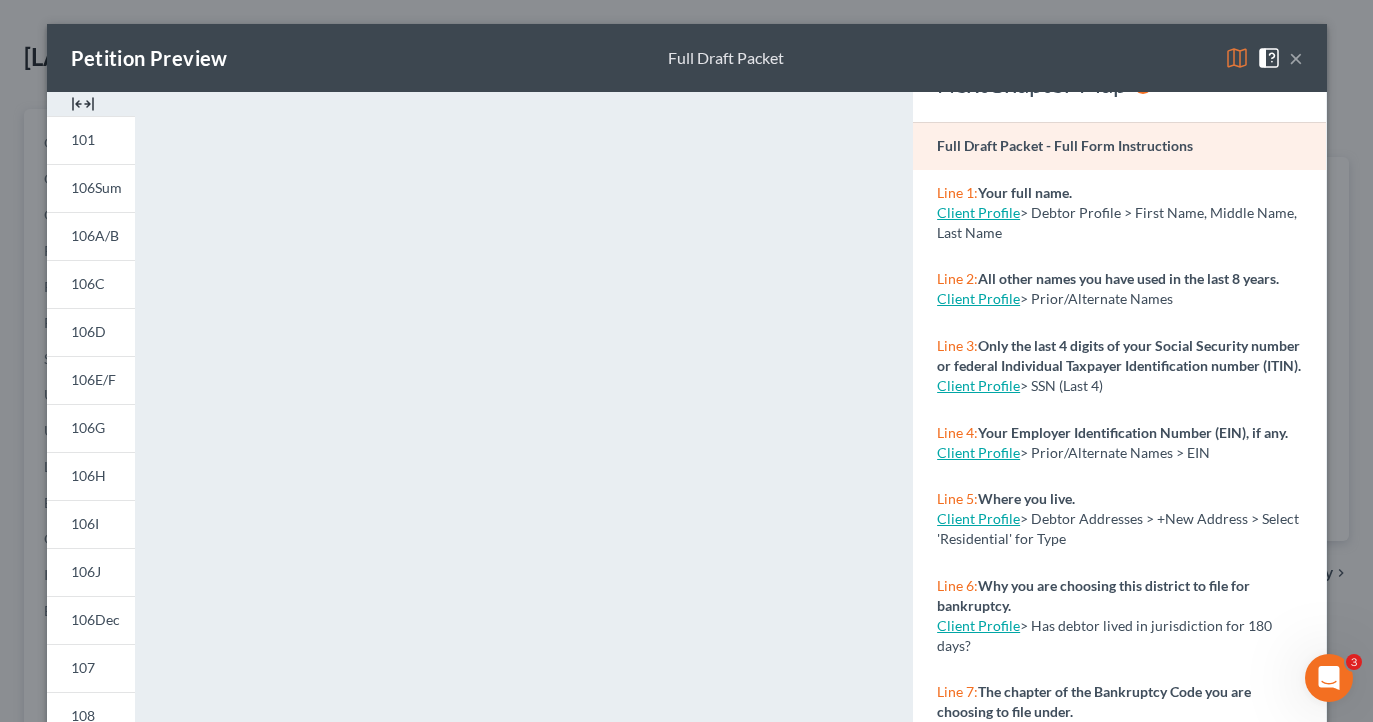 click on "×" at bounding box center (1296, 58) 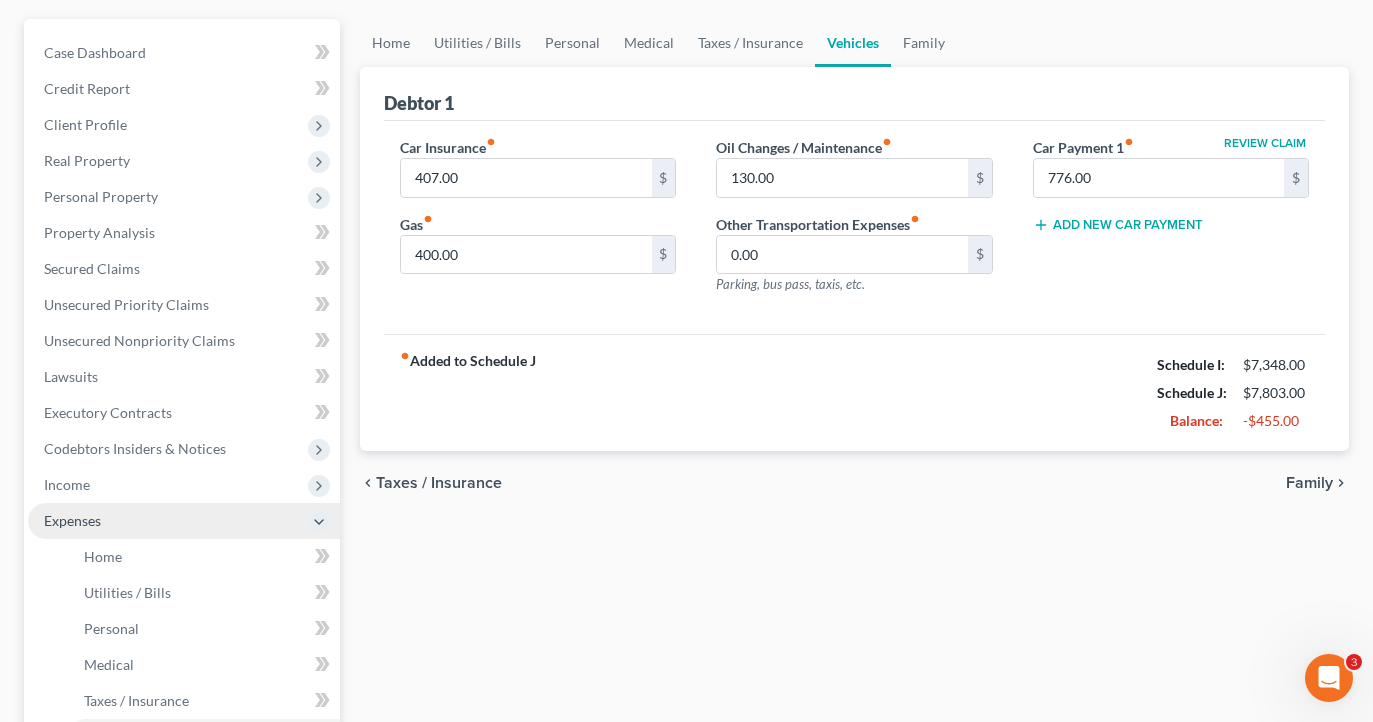 scroll, scrollTop: 120, scrollLeft: 0, axis: vertical 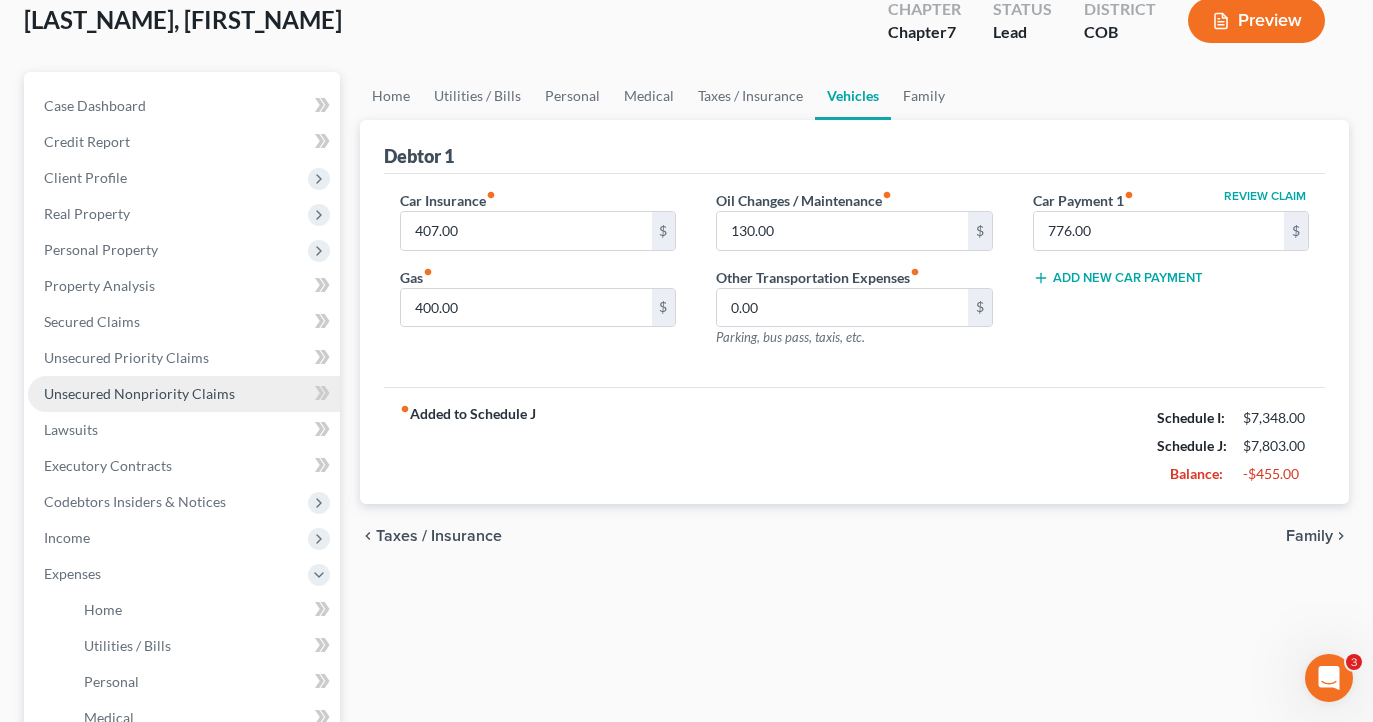 click on "Unsecured Nonpriority Claims" at bounding box center (139, 393) 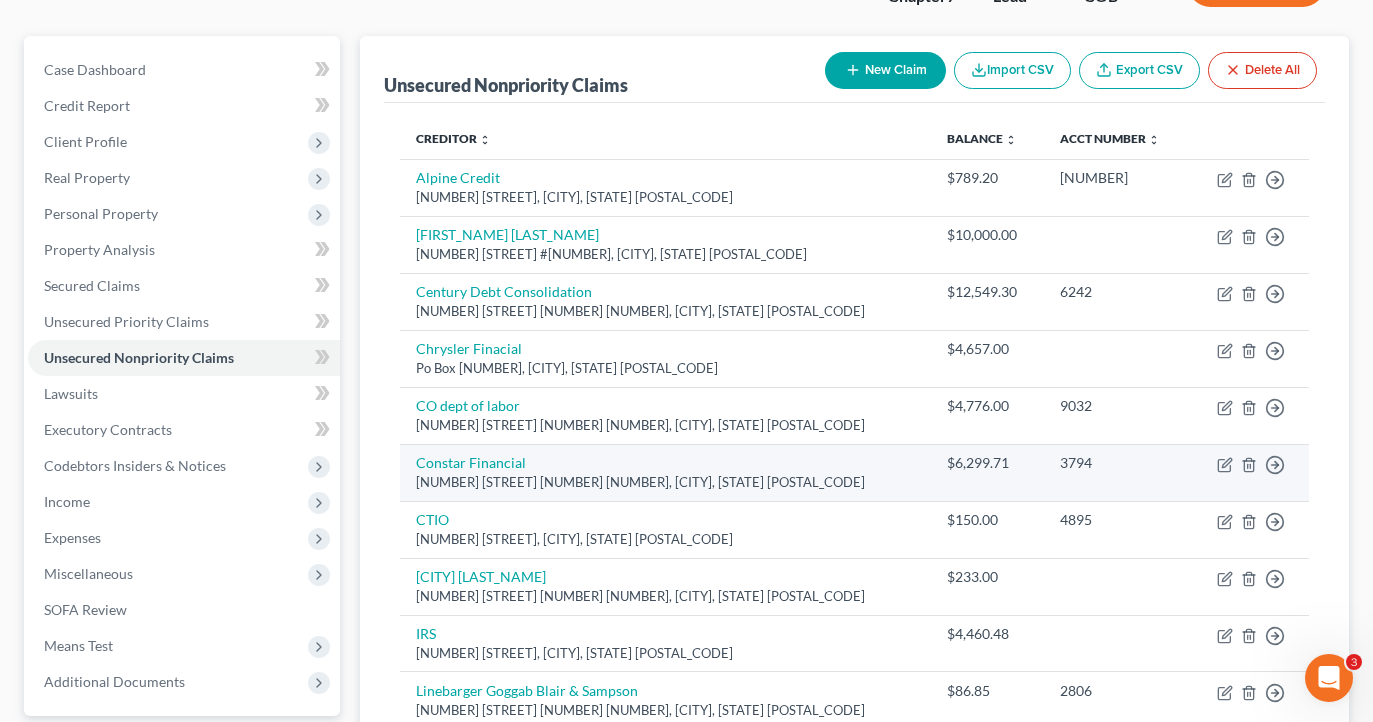scroll, scrollTop: 156, scrollLeft: 0, axis: vertical 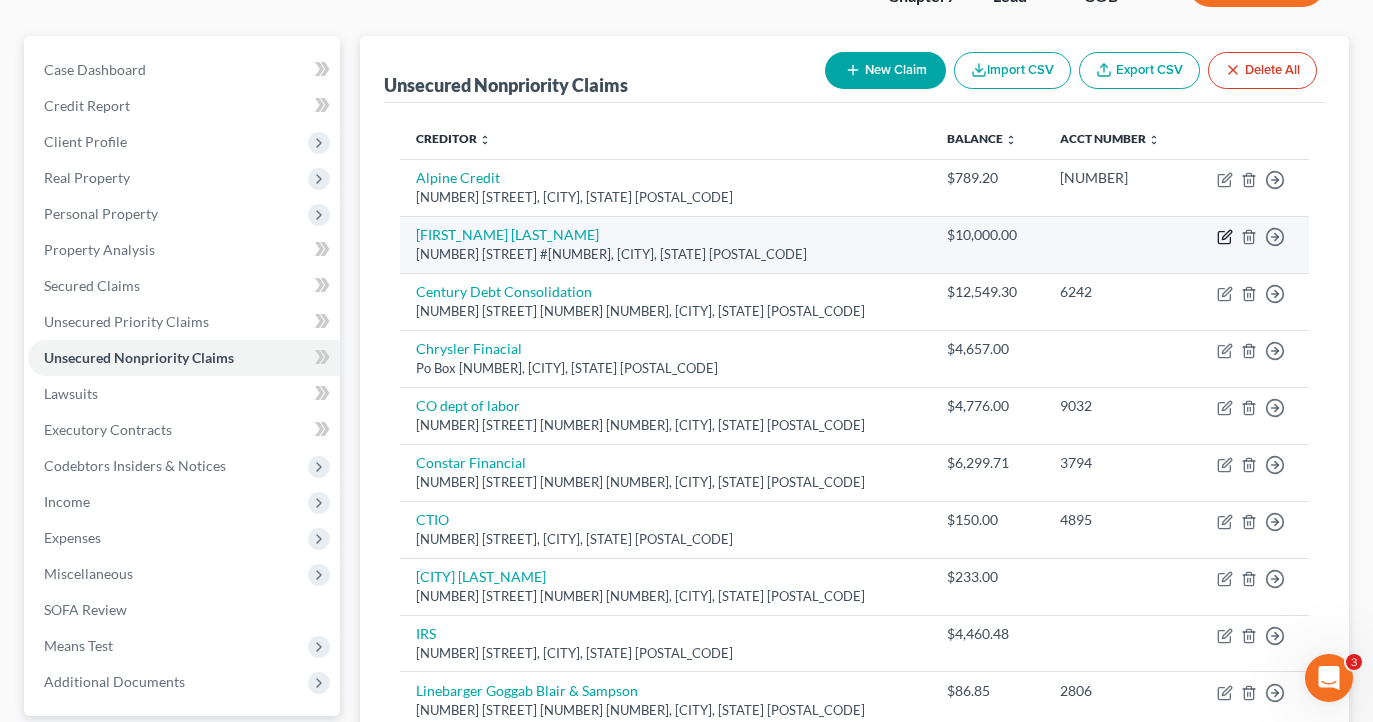 click 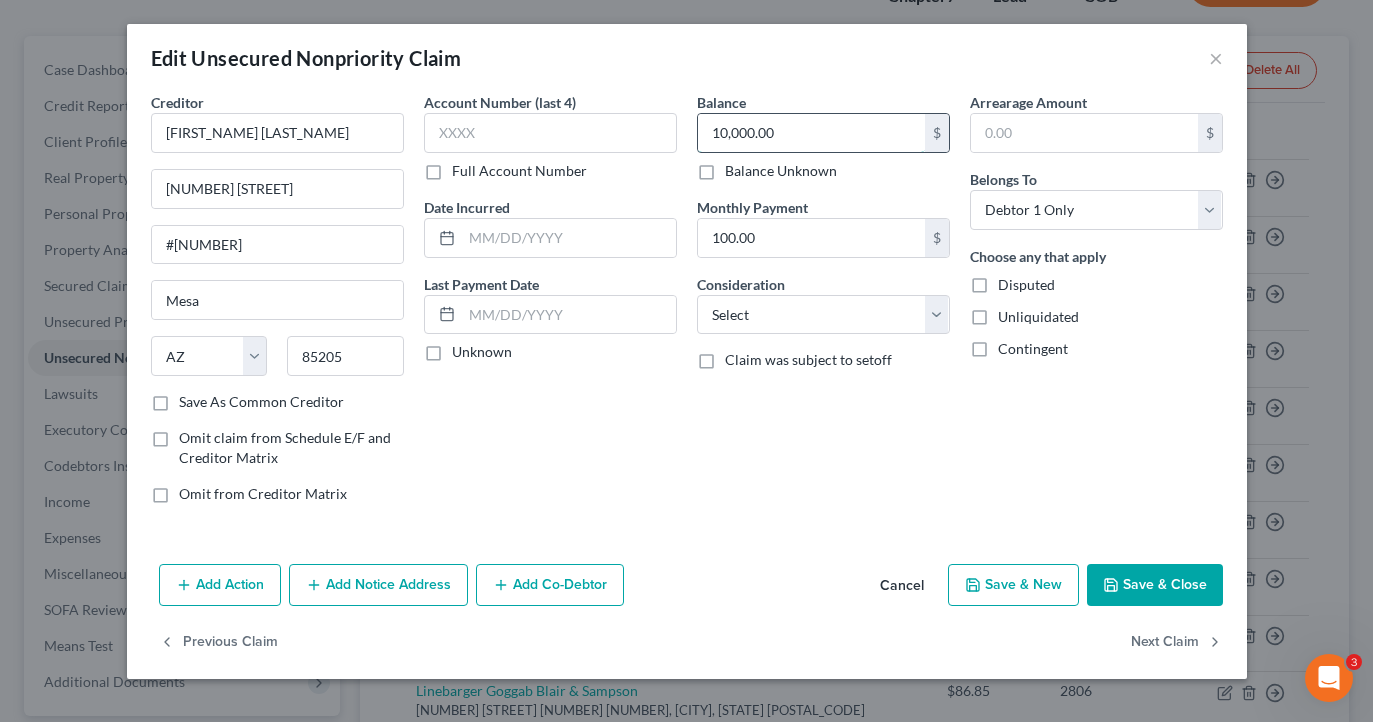 click on "10,000.00" at bounding box center (811, 133) 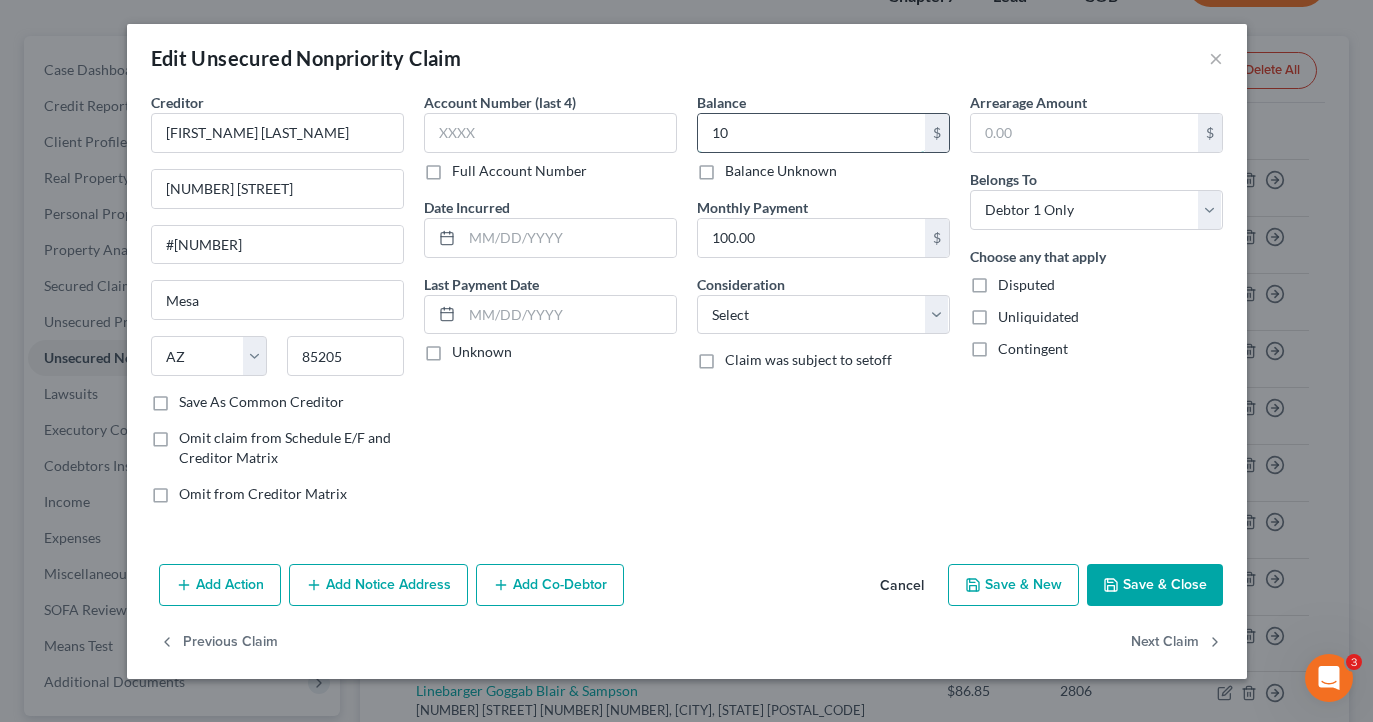 type on "1" 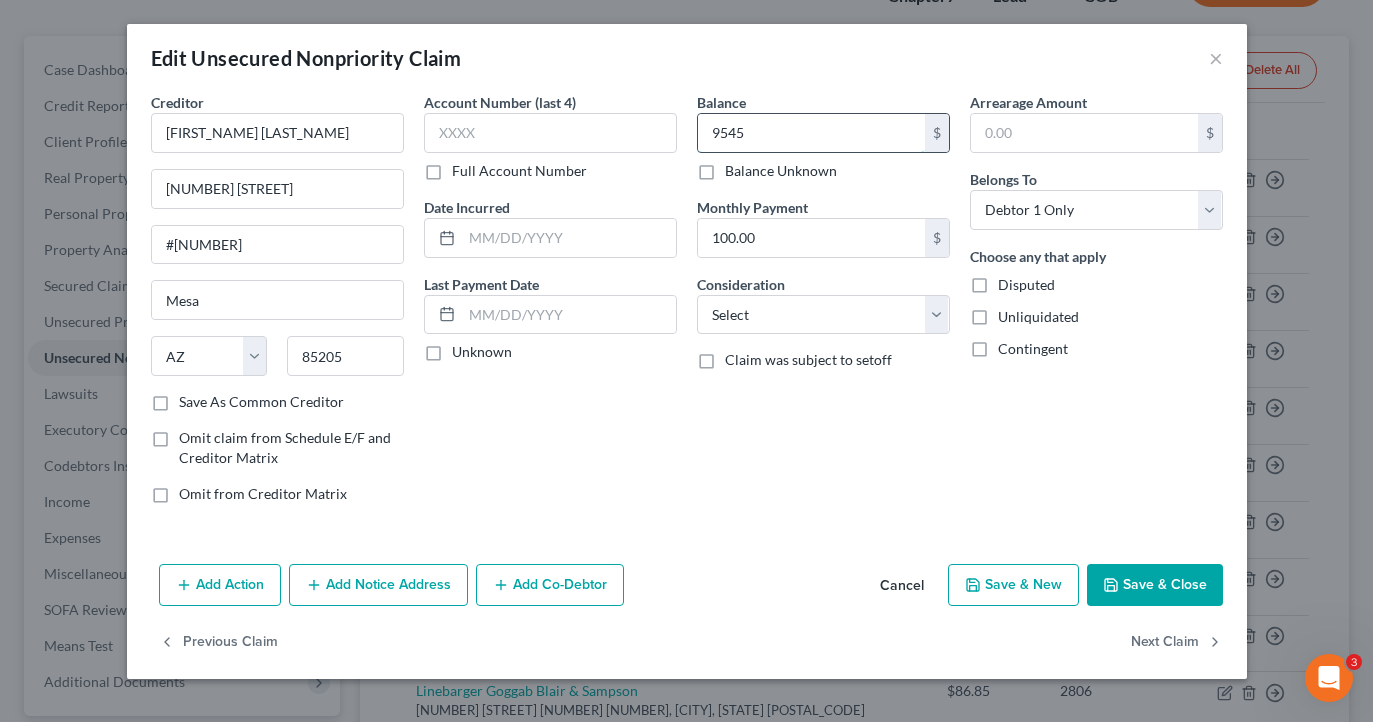 type on "9,545" 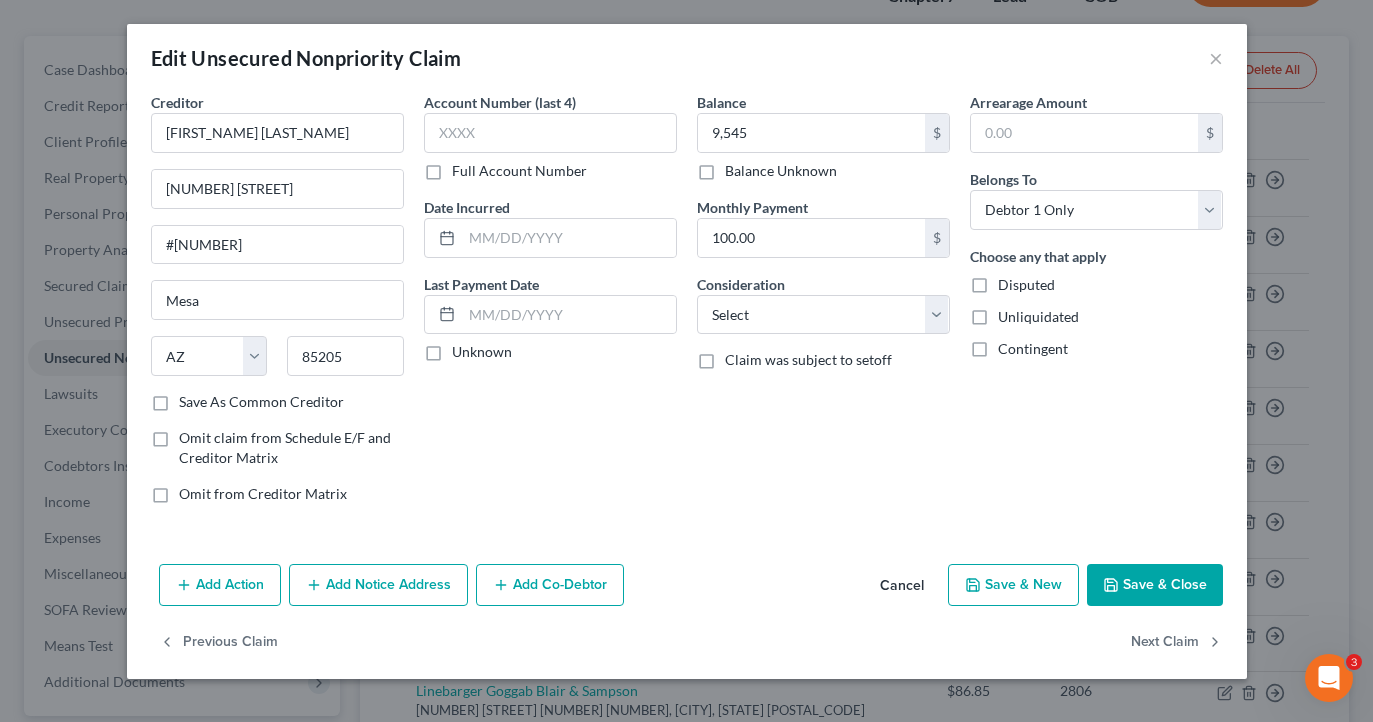 click on "Save & Close" at bounding box center (1155, 585) 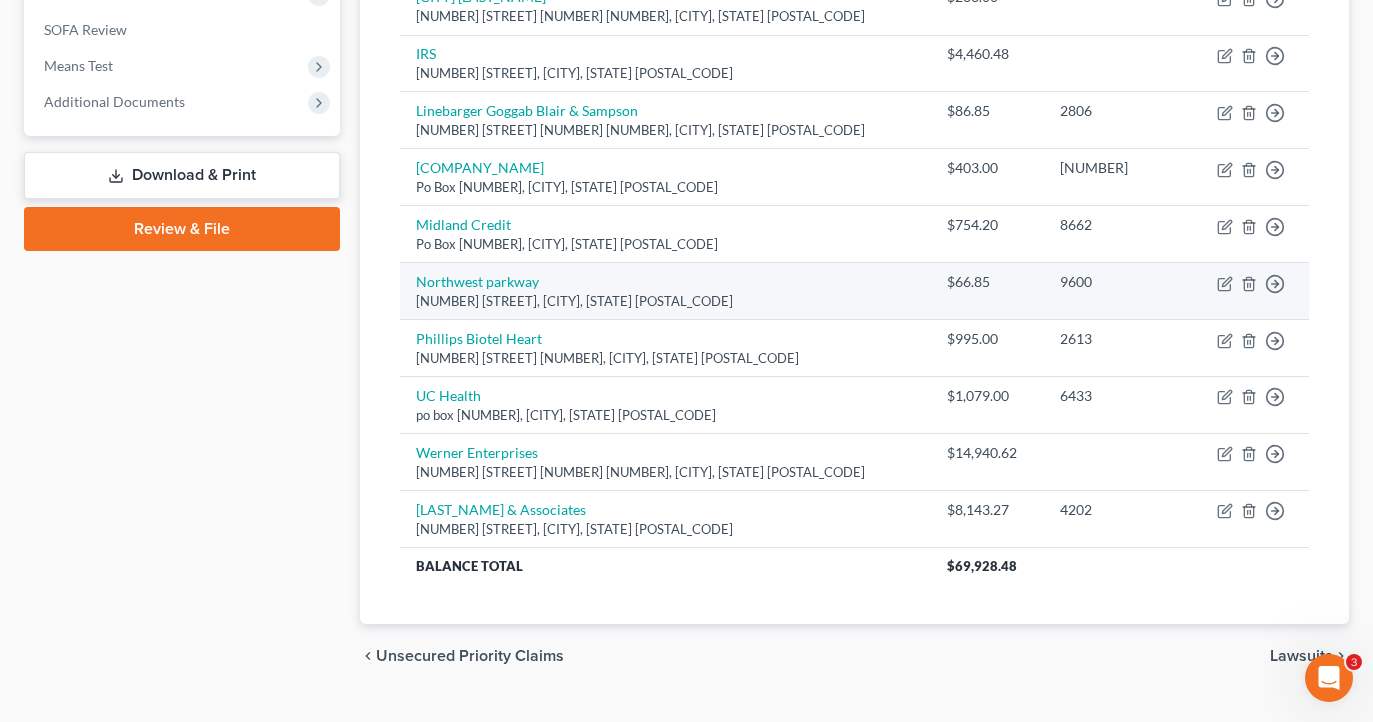 scroll, scrollTop: 723, scrollLeft: 0, axis: vertical 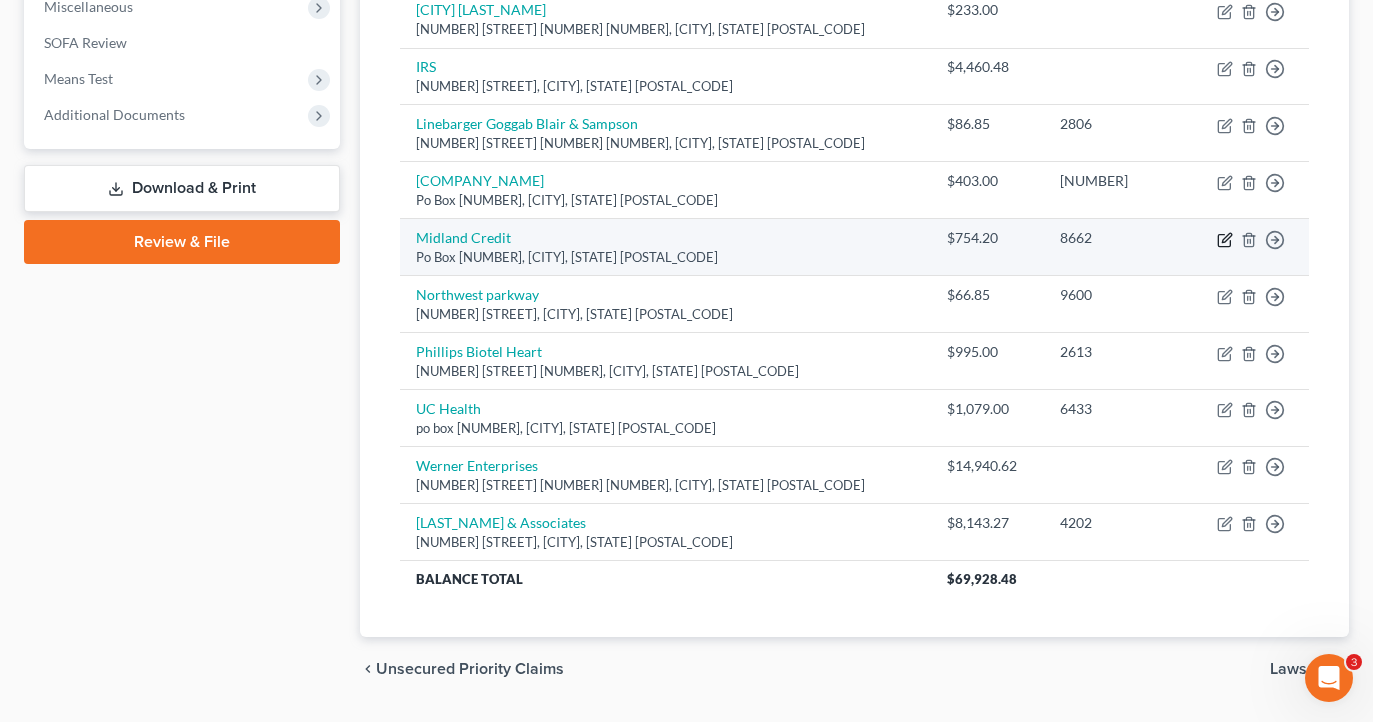click 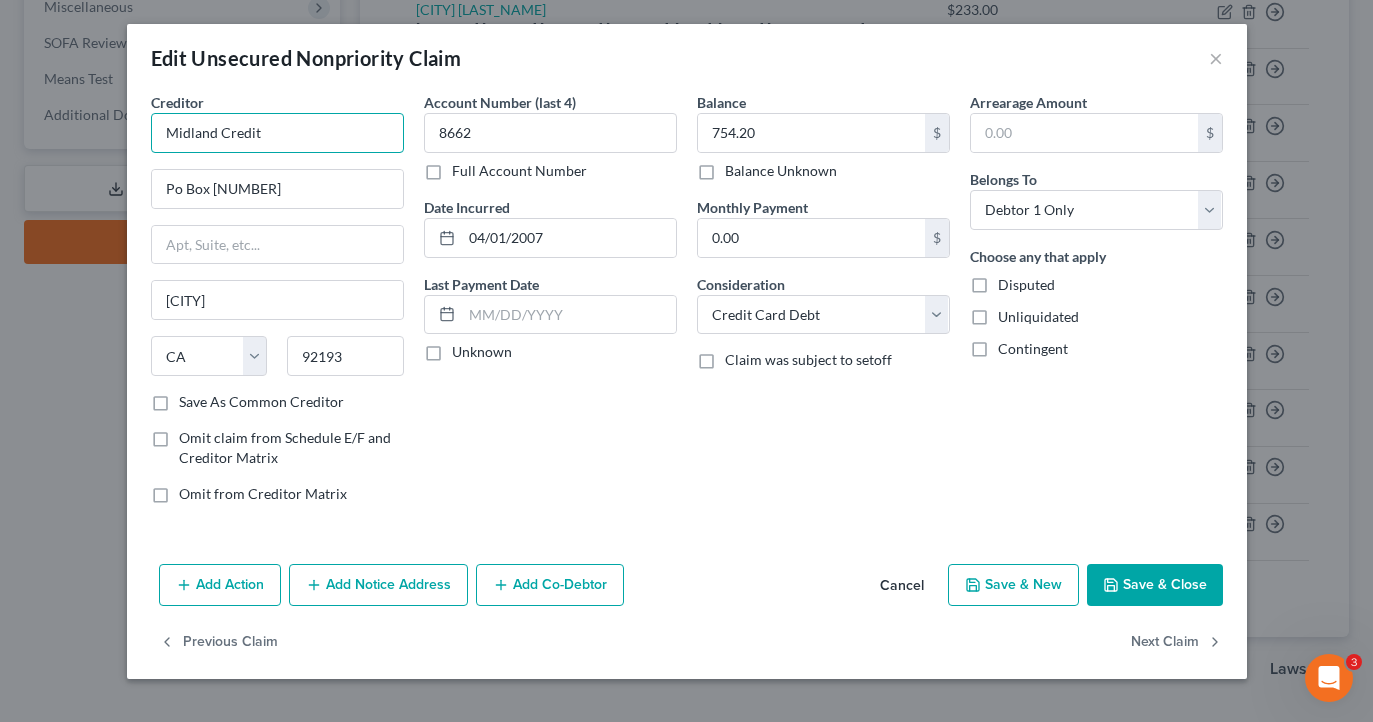 click on "Midland Credit" at bounding box center [277, 133] 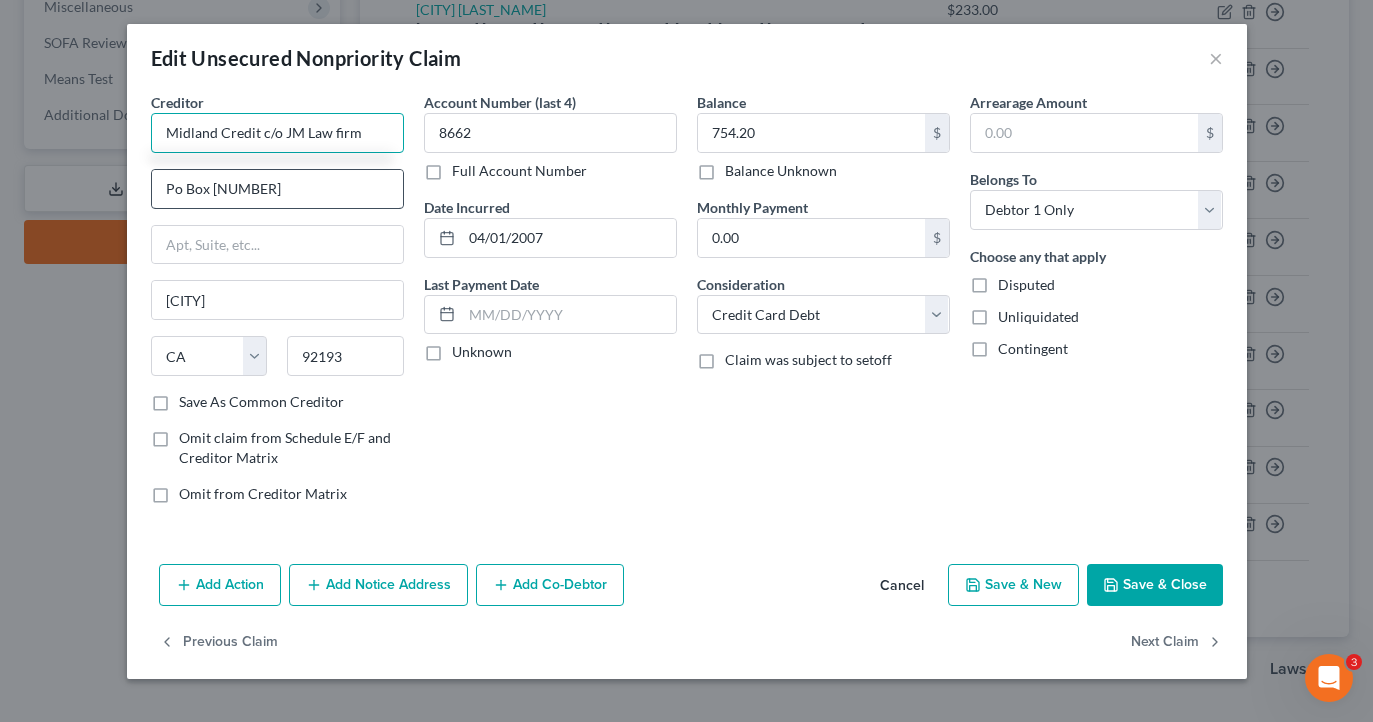 type on "Midland Credit c/o JM Law firm" 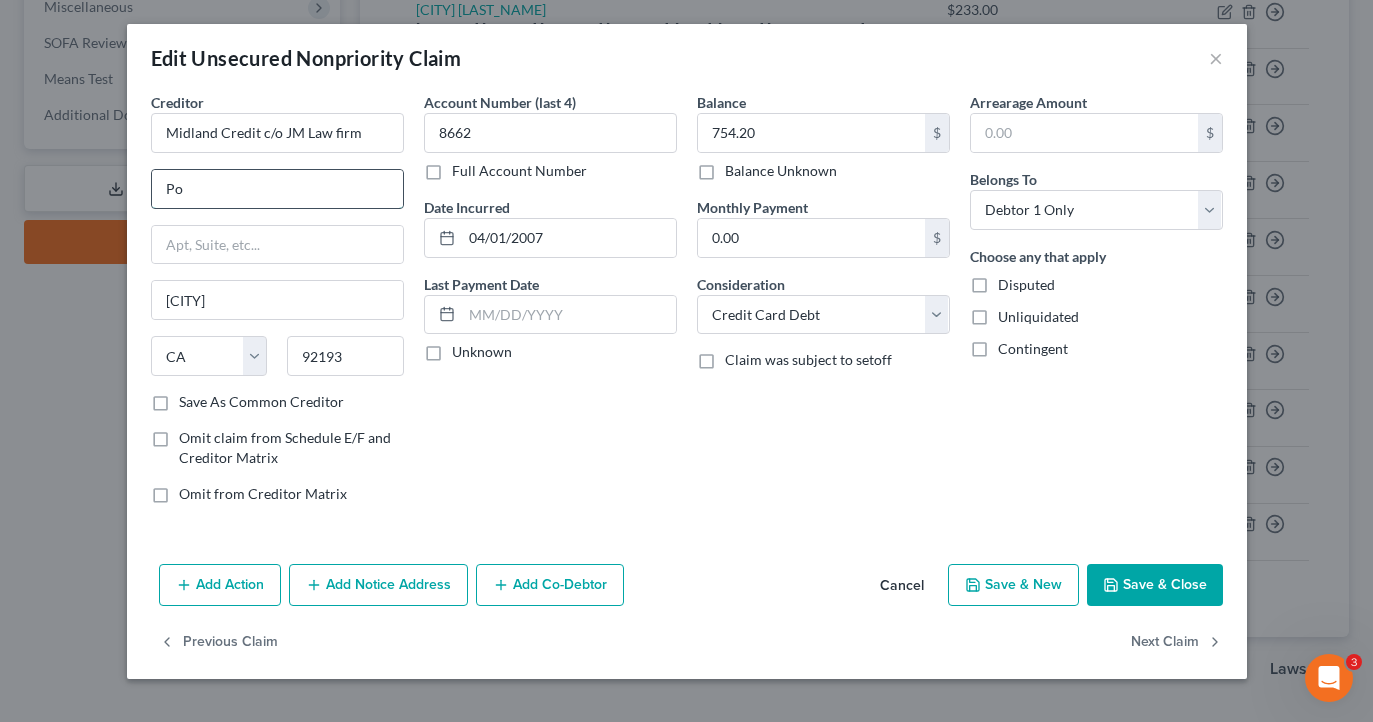 type on "P" 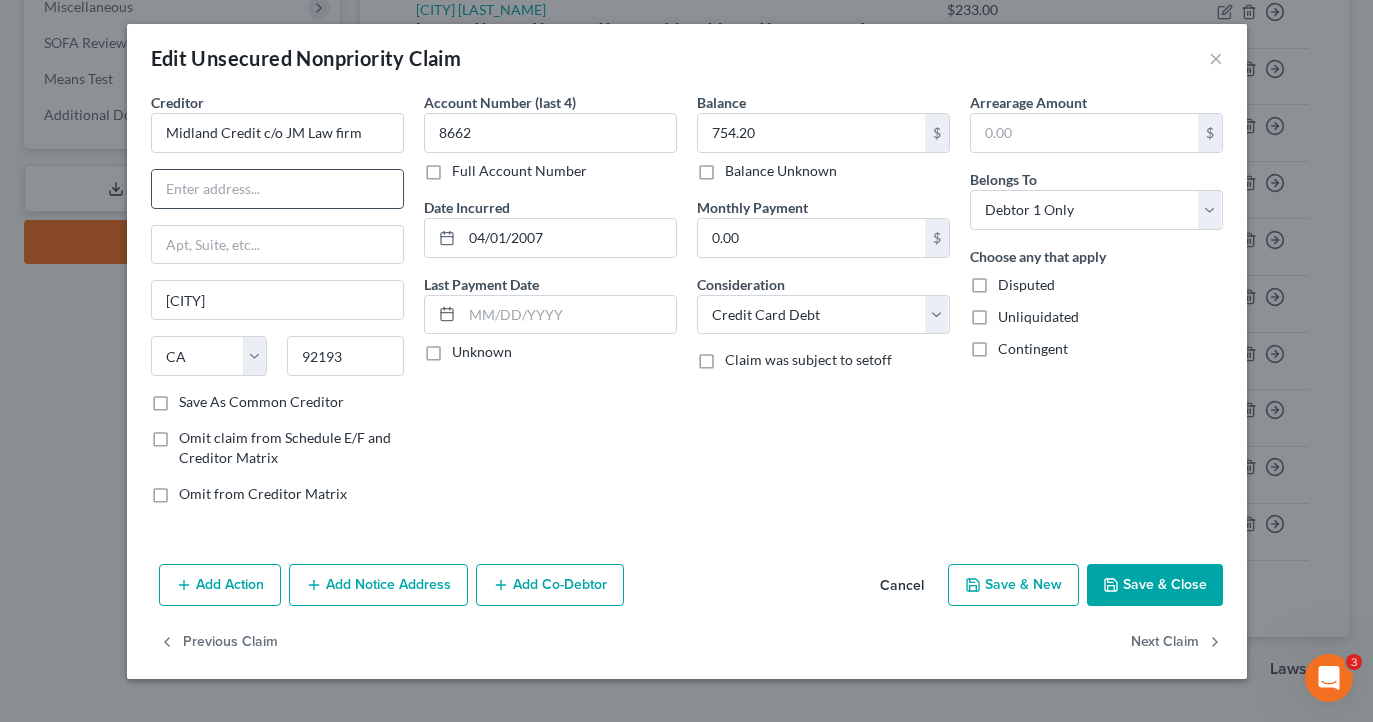 paste on "[NUMBER] [STREET] #[NUMBER], [CITY], [STATE] [POSTAL_CODE]" 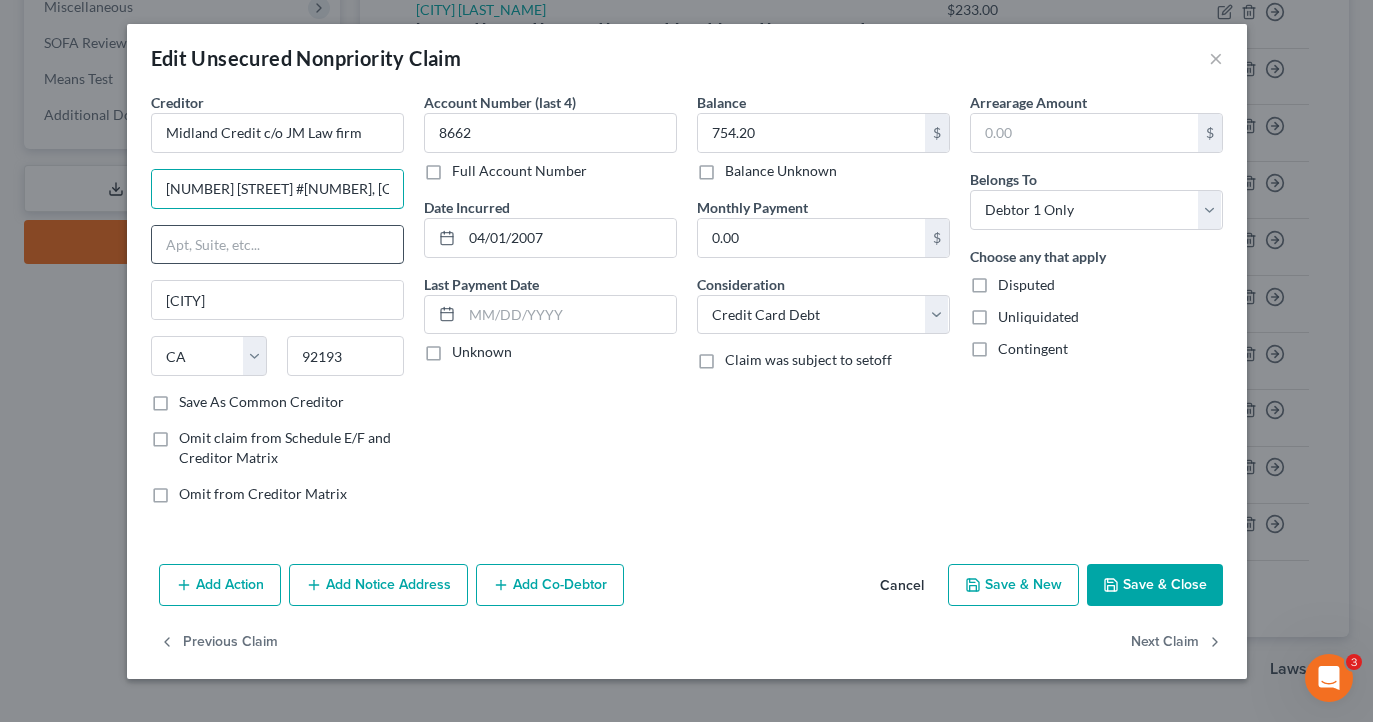 type on "[NUMBER] [STREET] #[NUMBER], [CITY], [STATE] [POSTAL_CODE]" 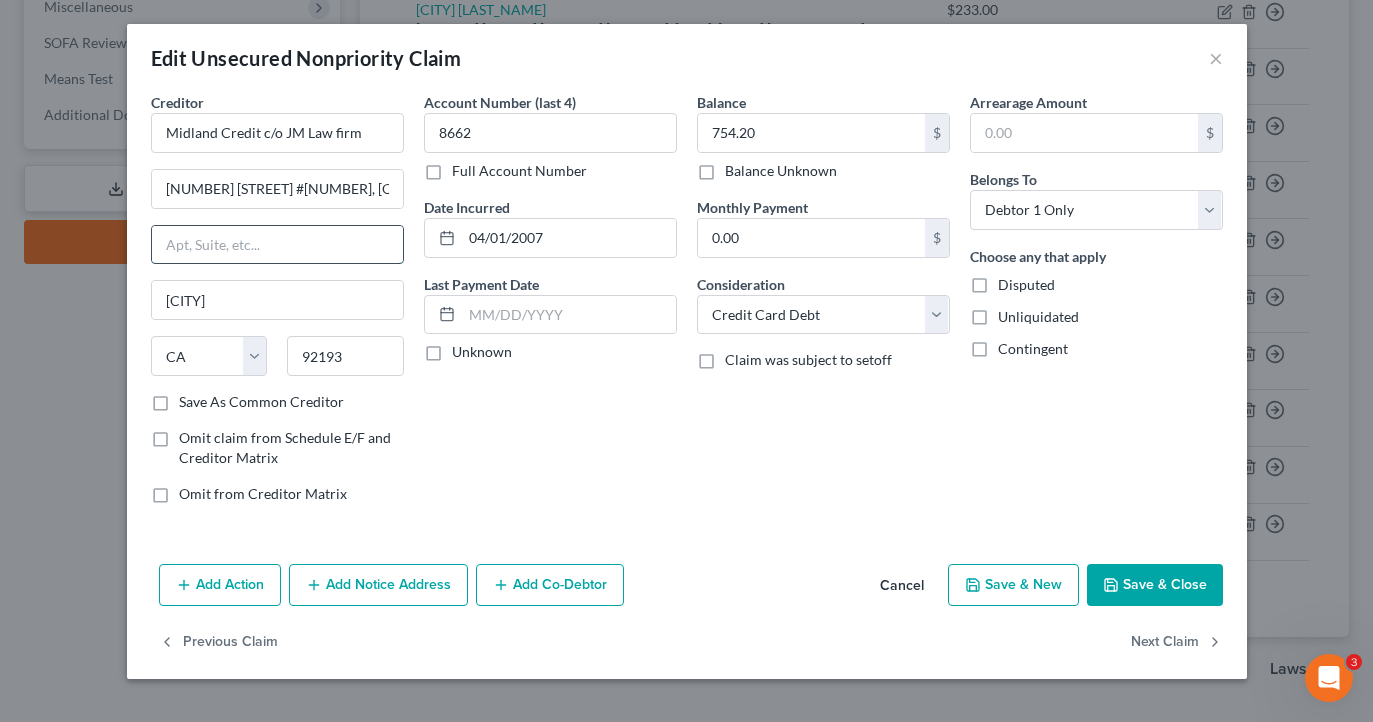 type on "$" 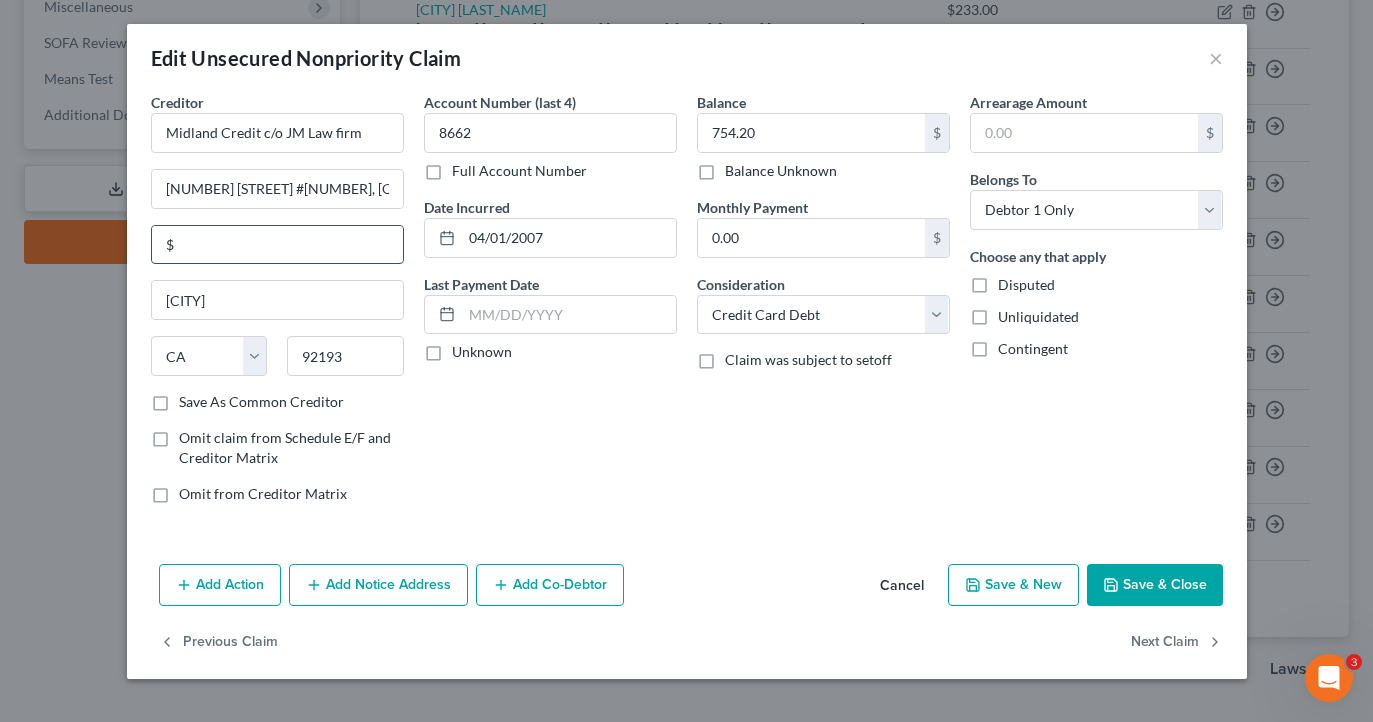 type 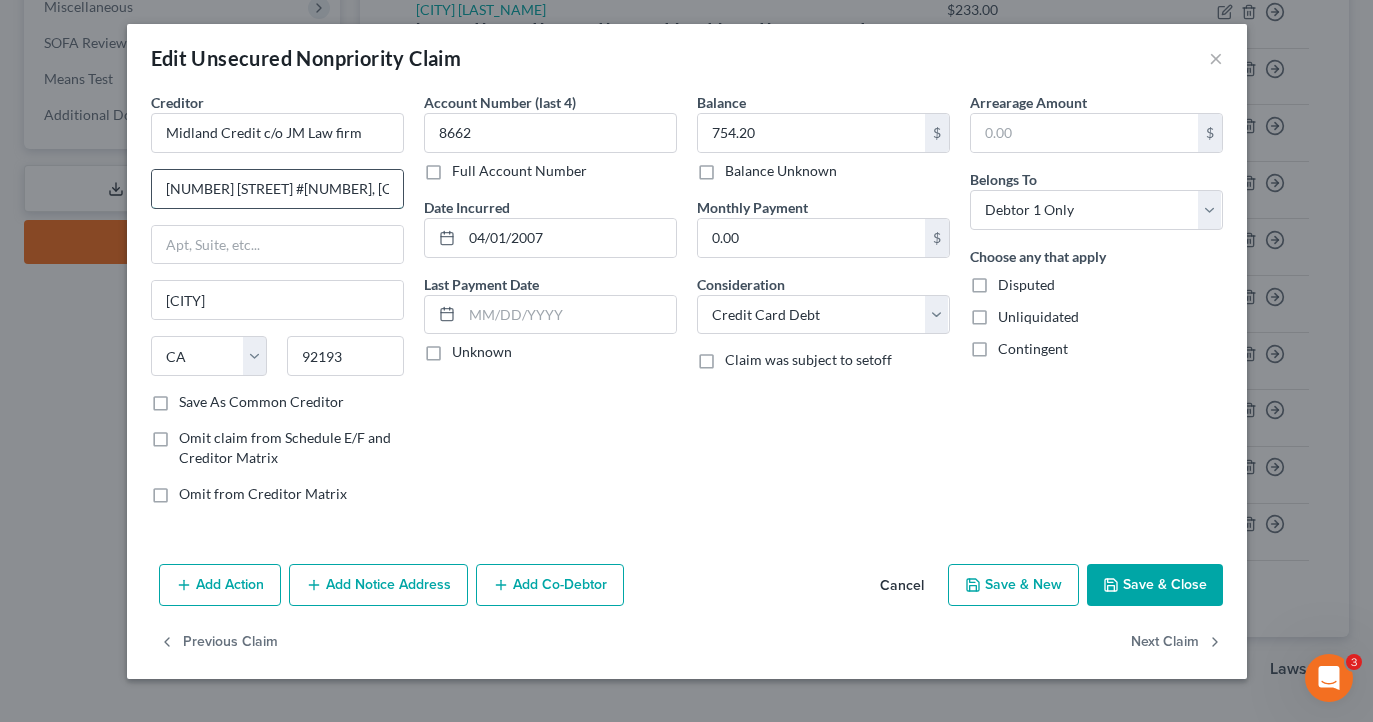 drag, startPoint x: 280, startPoint y: 189, endPoint x: 361, endPoint y: 194, distance: 81.154175 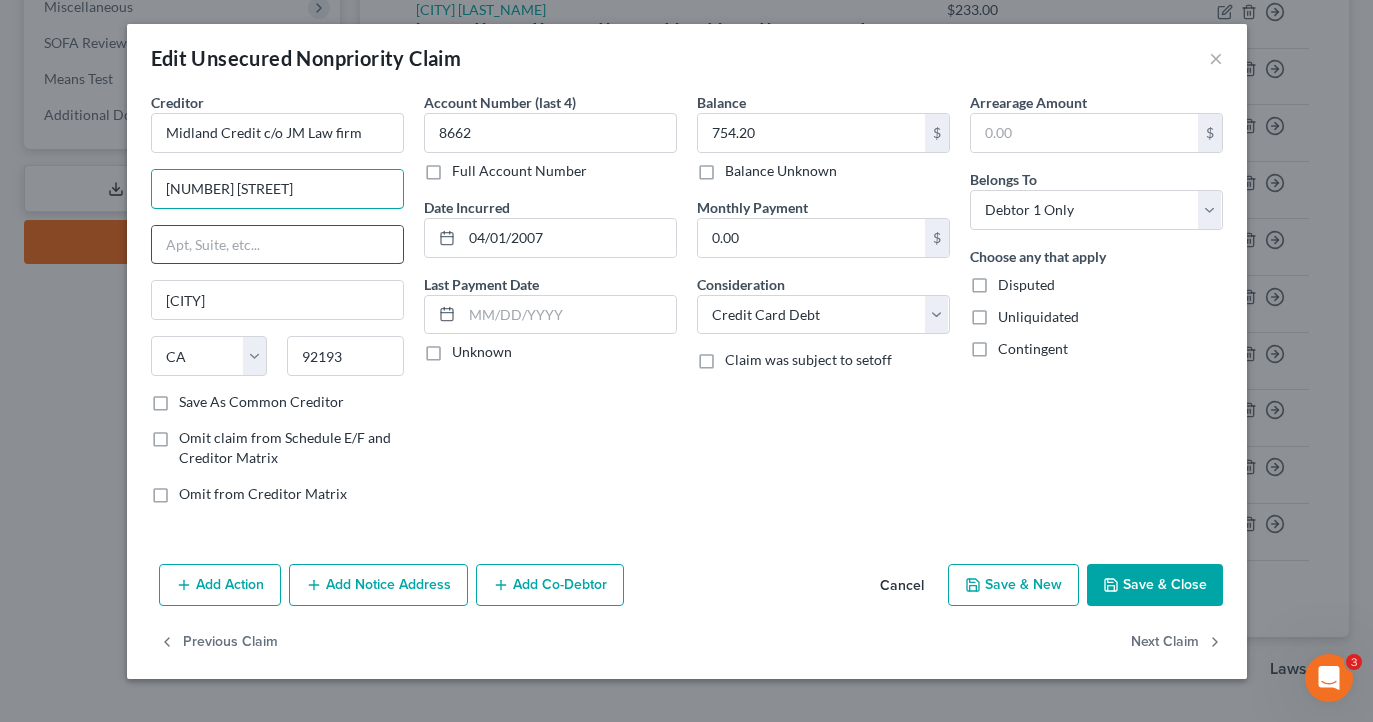 type on "[NUMBER] [STREET]" 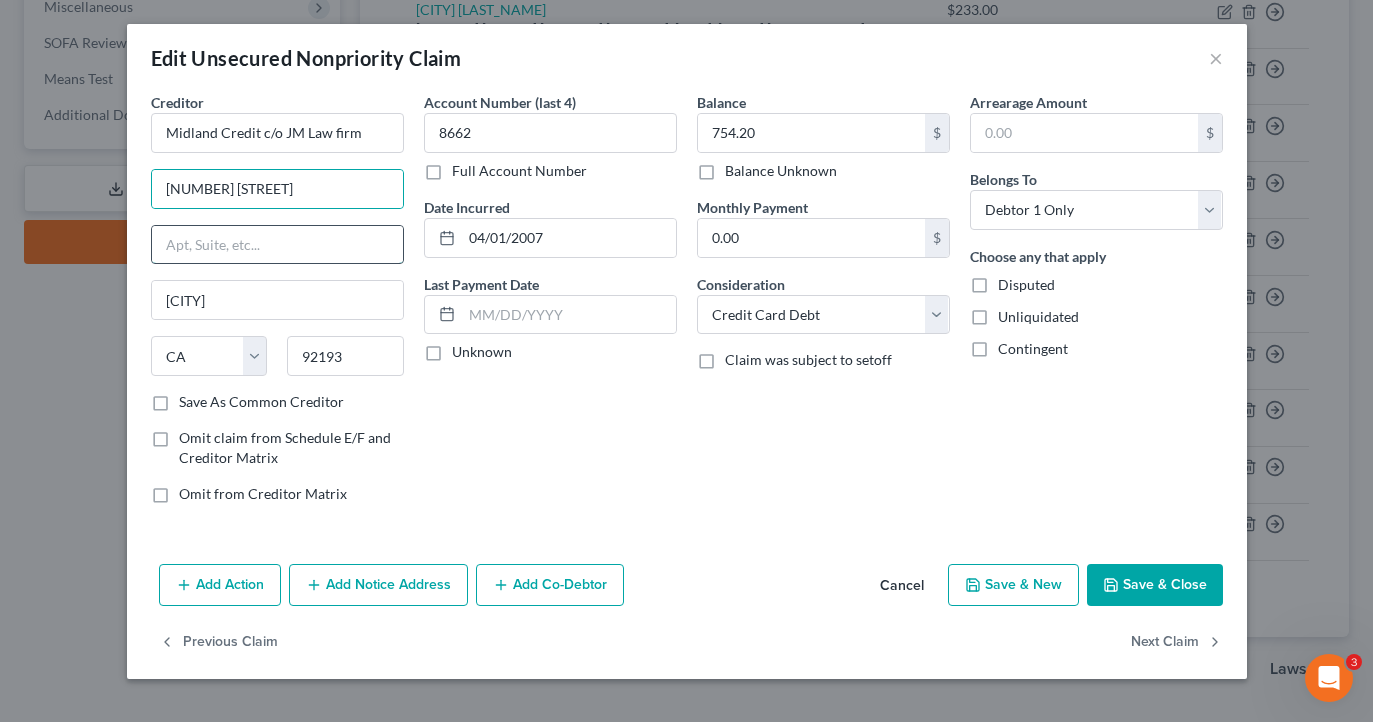 click at bounding box center (277, 245) 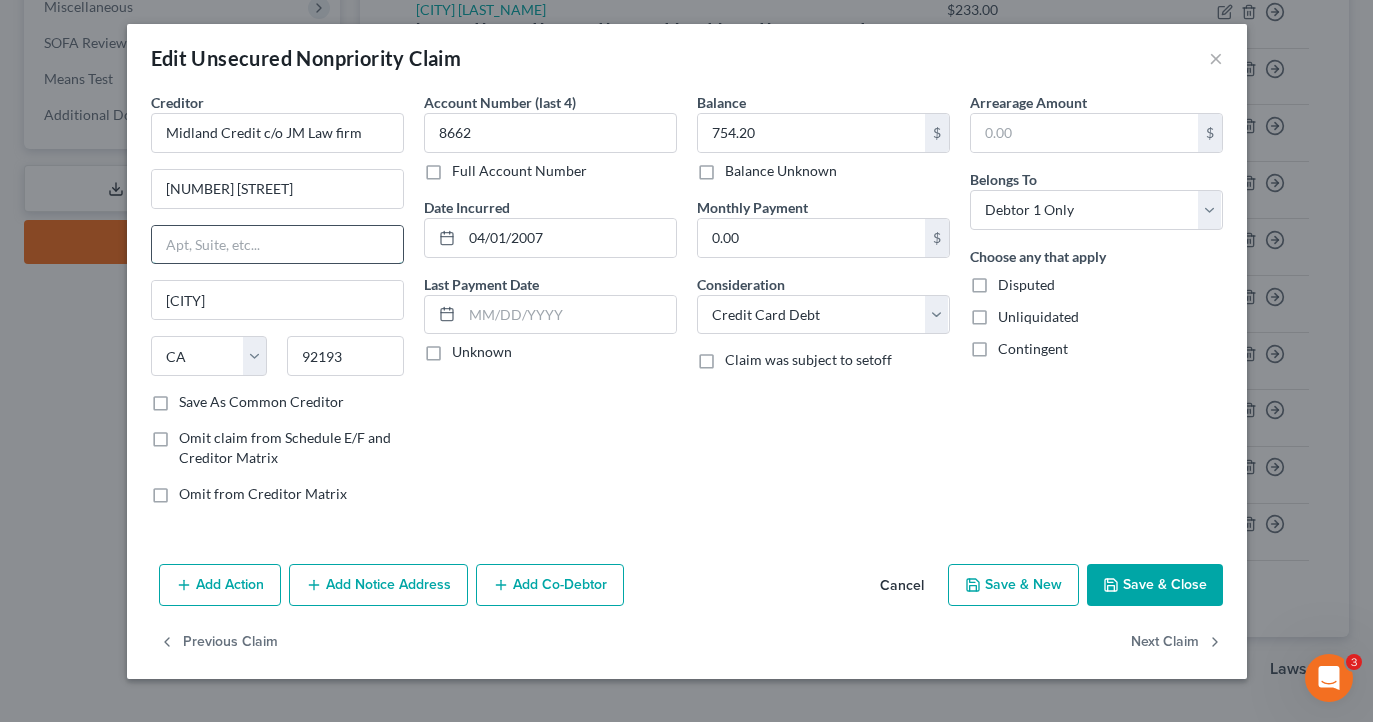 paste on "#[NUMBER], [CITY], [STATE] [POSTAL_CODE]" 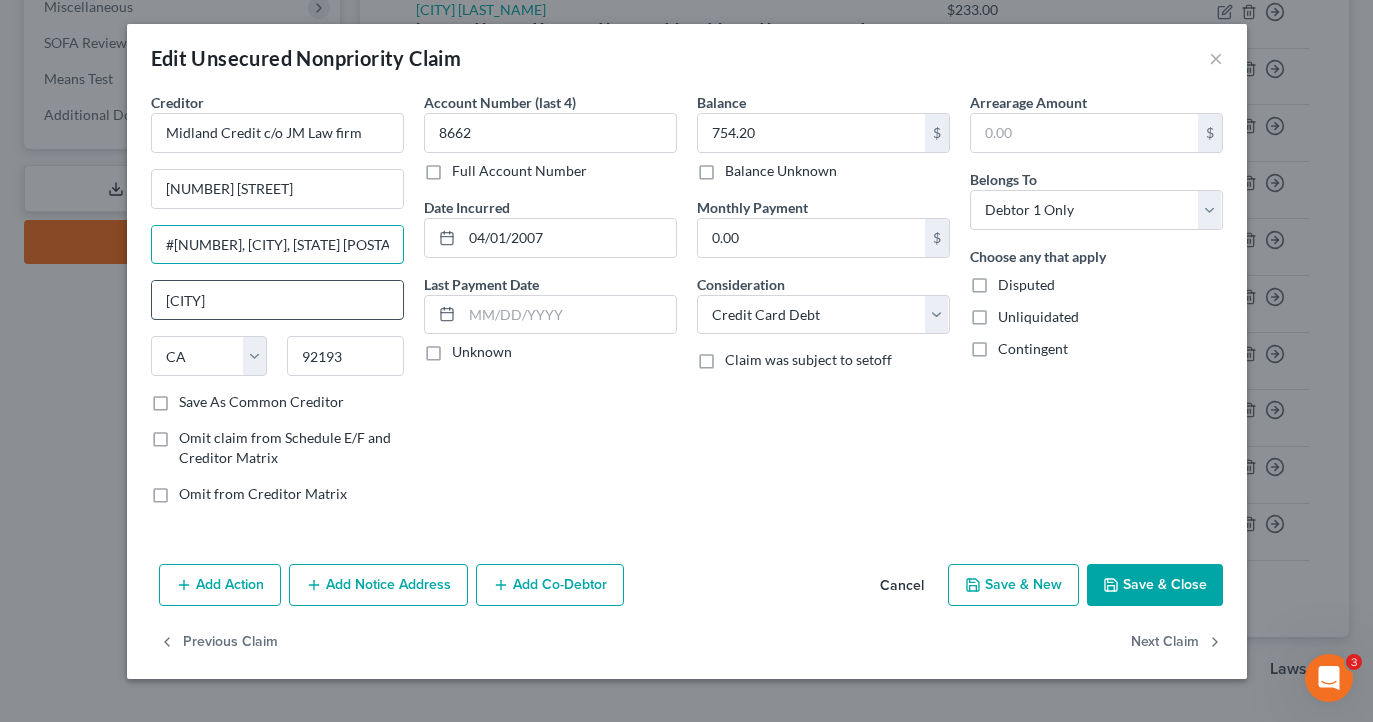 type on "#[NUMBER], [CITY], [STATE] [POSTAL_CODE]" 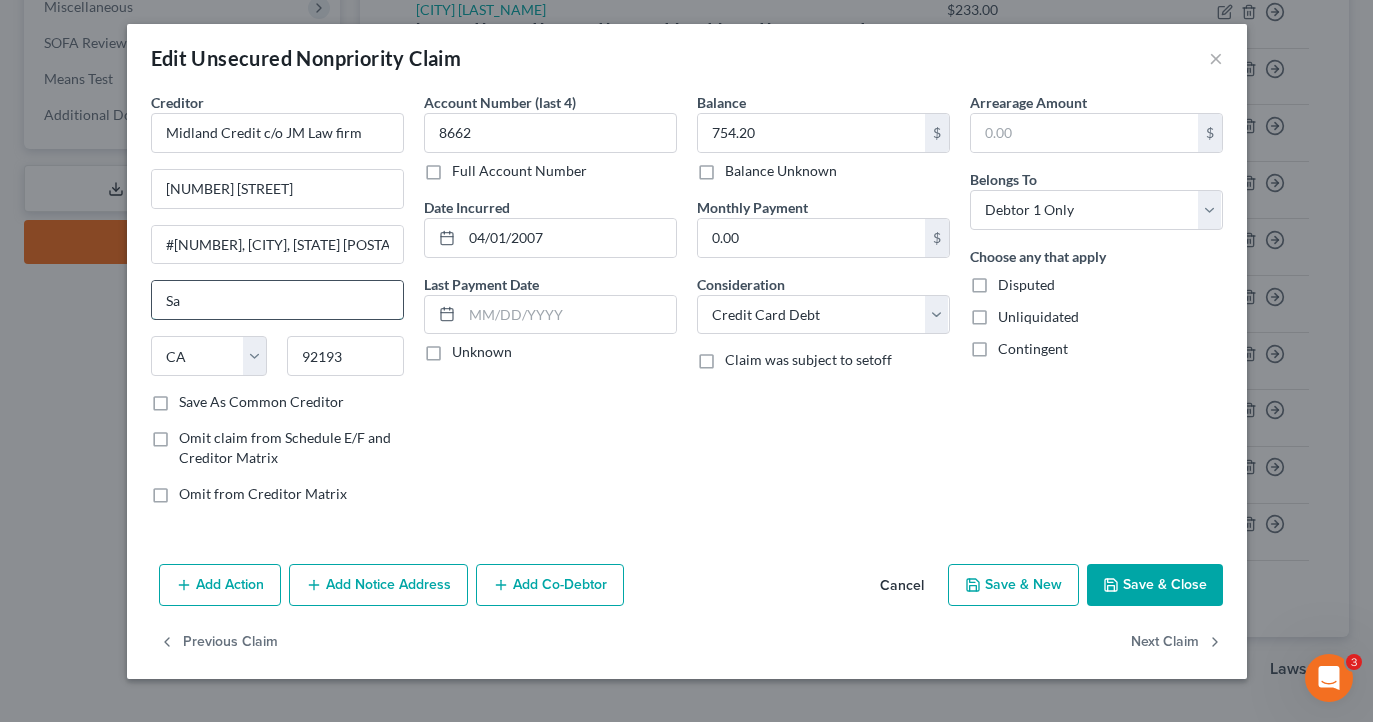 type on "S" 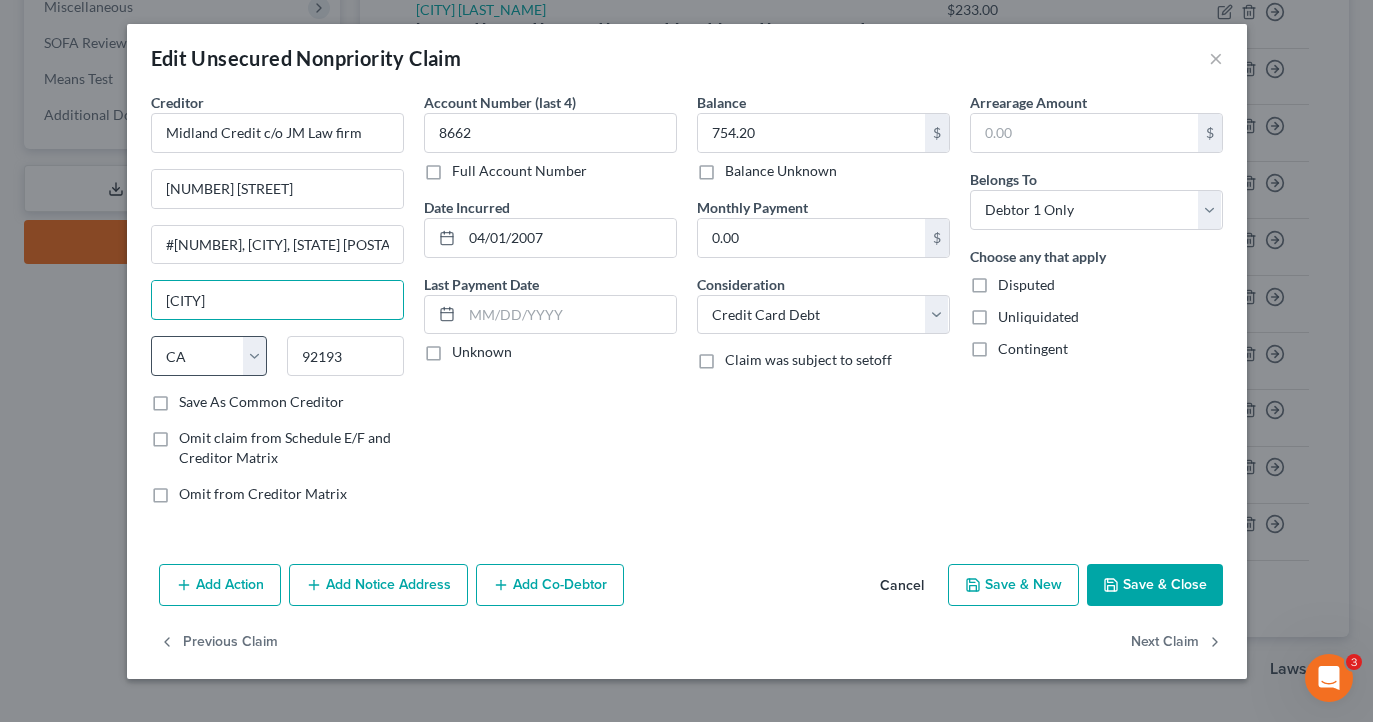 type on "[CITY]" 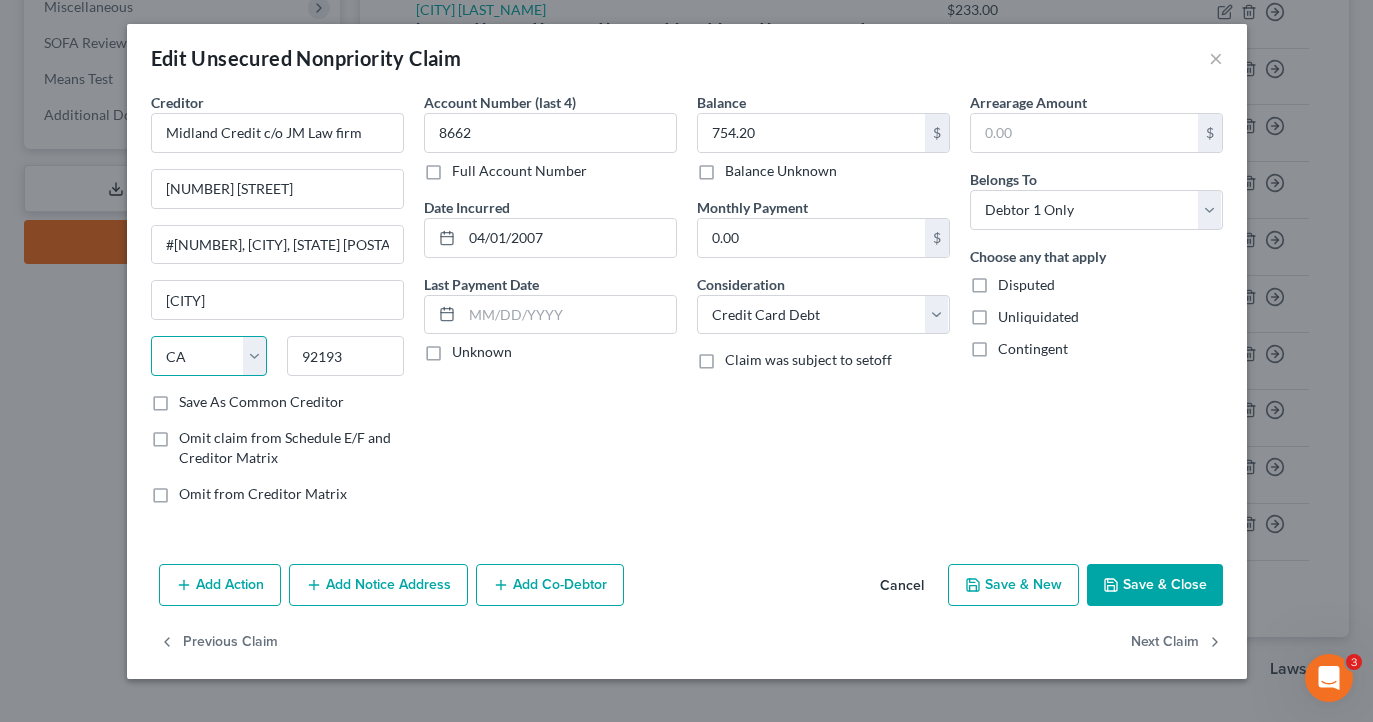 select on "46" 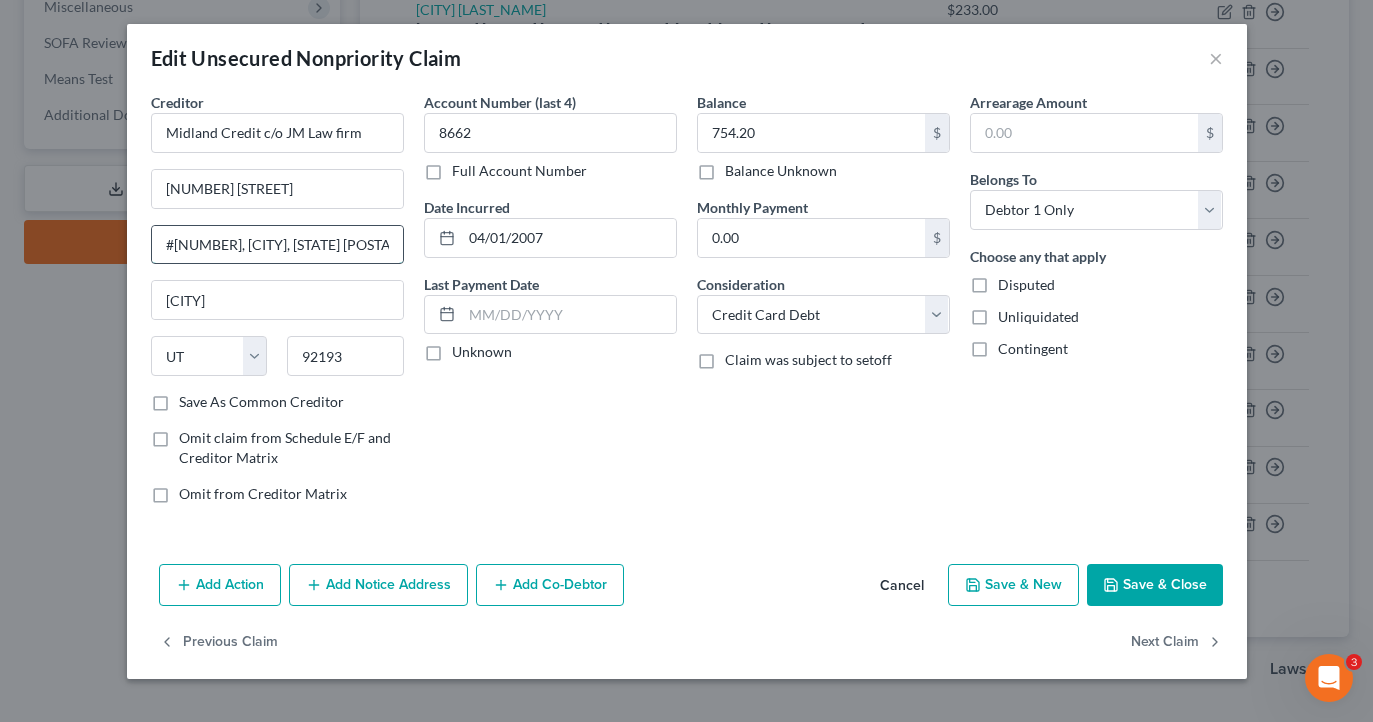 drag, startPoint x: 358, startPoint y: 245, endPoint x: 302, endPoint y: 245, distance: 56 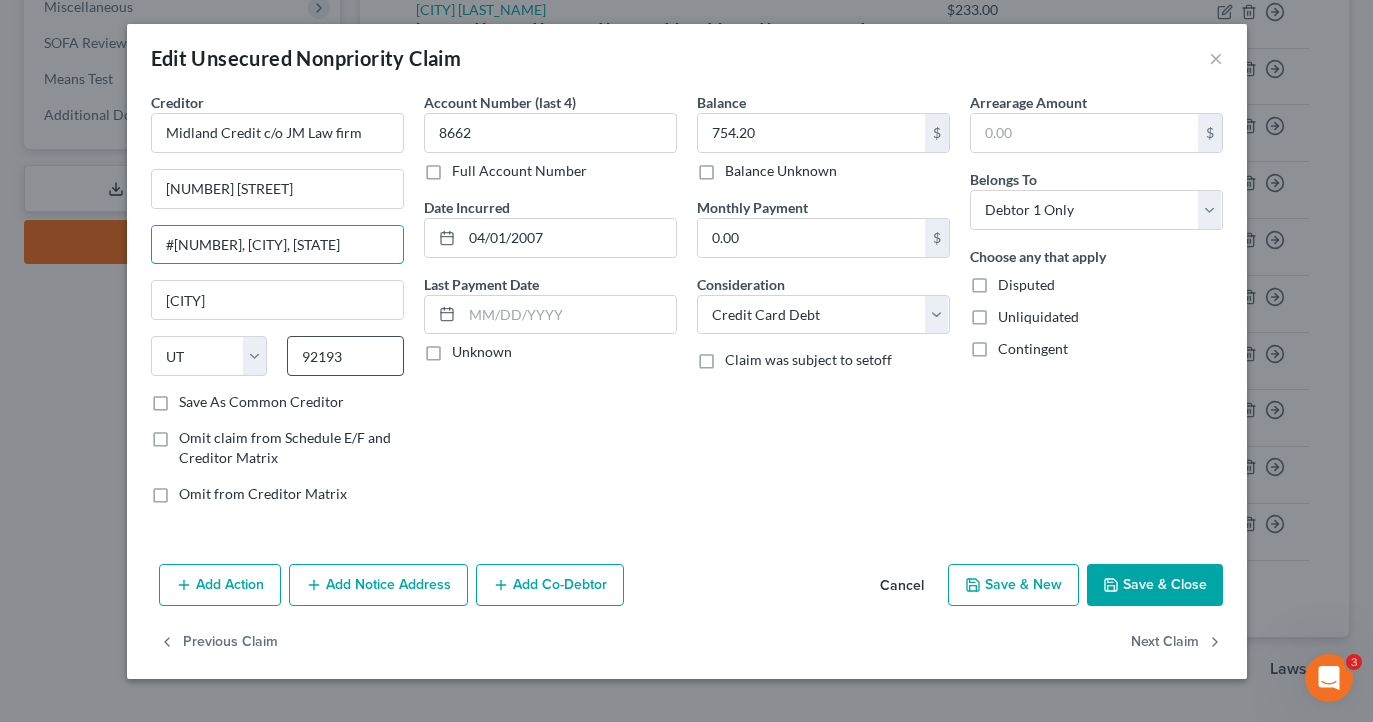 type on "#[NUMBER], [CITY], [STATE]" 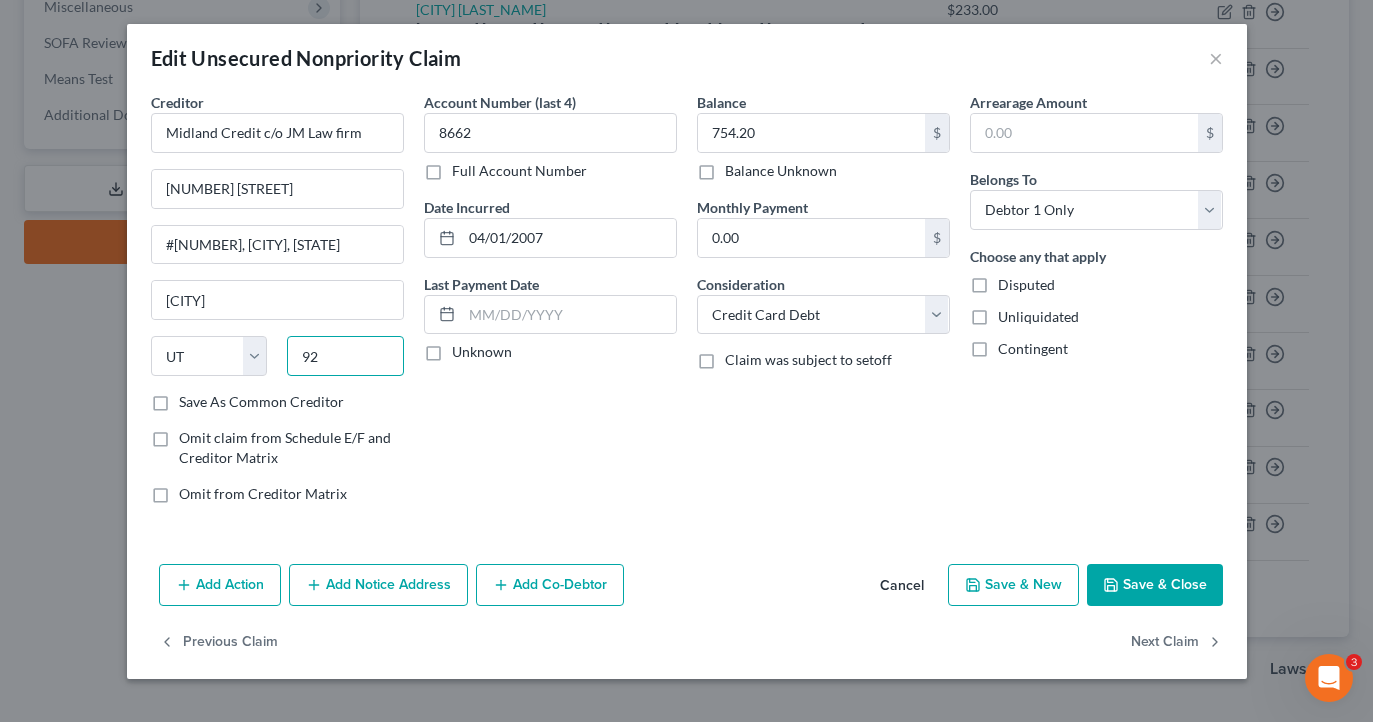type on "9" 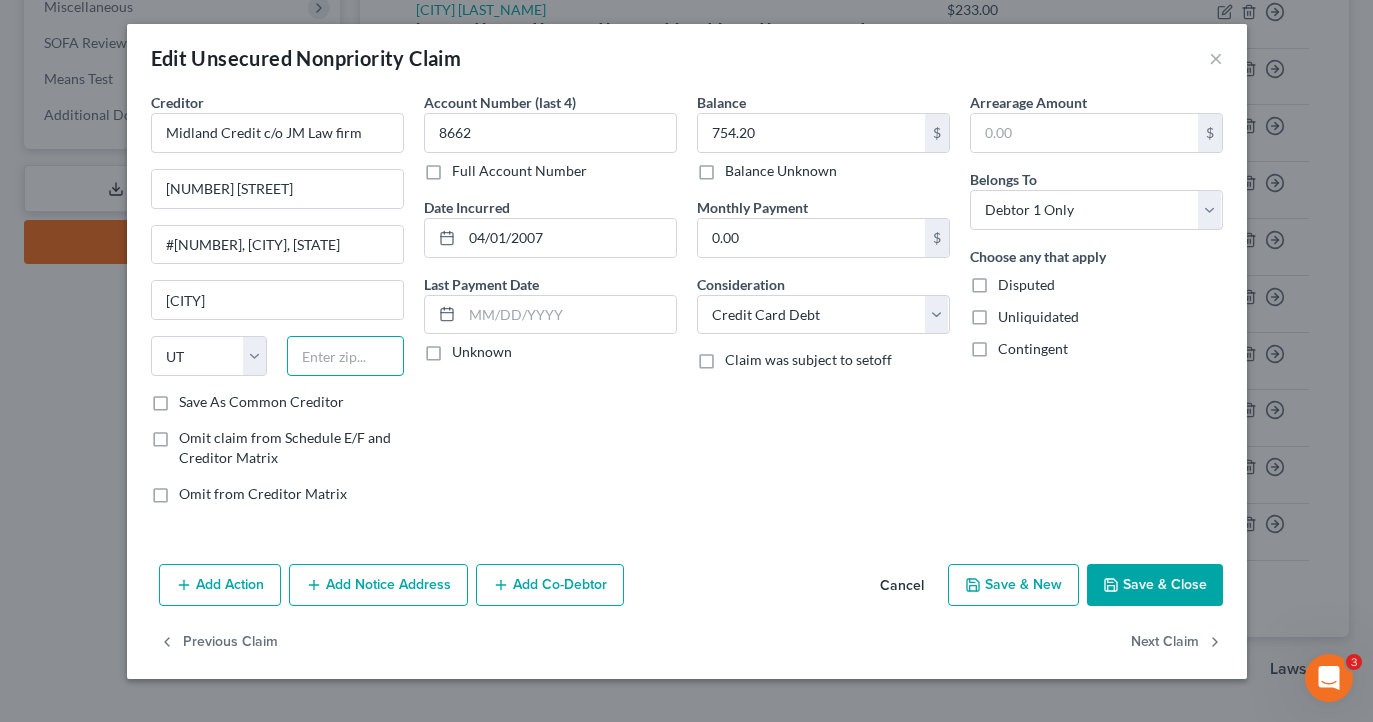 paste on "[POSTAL_CODE]" 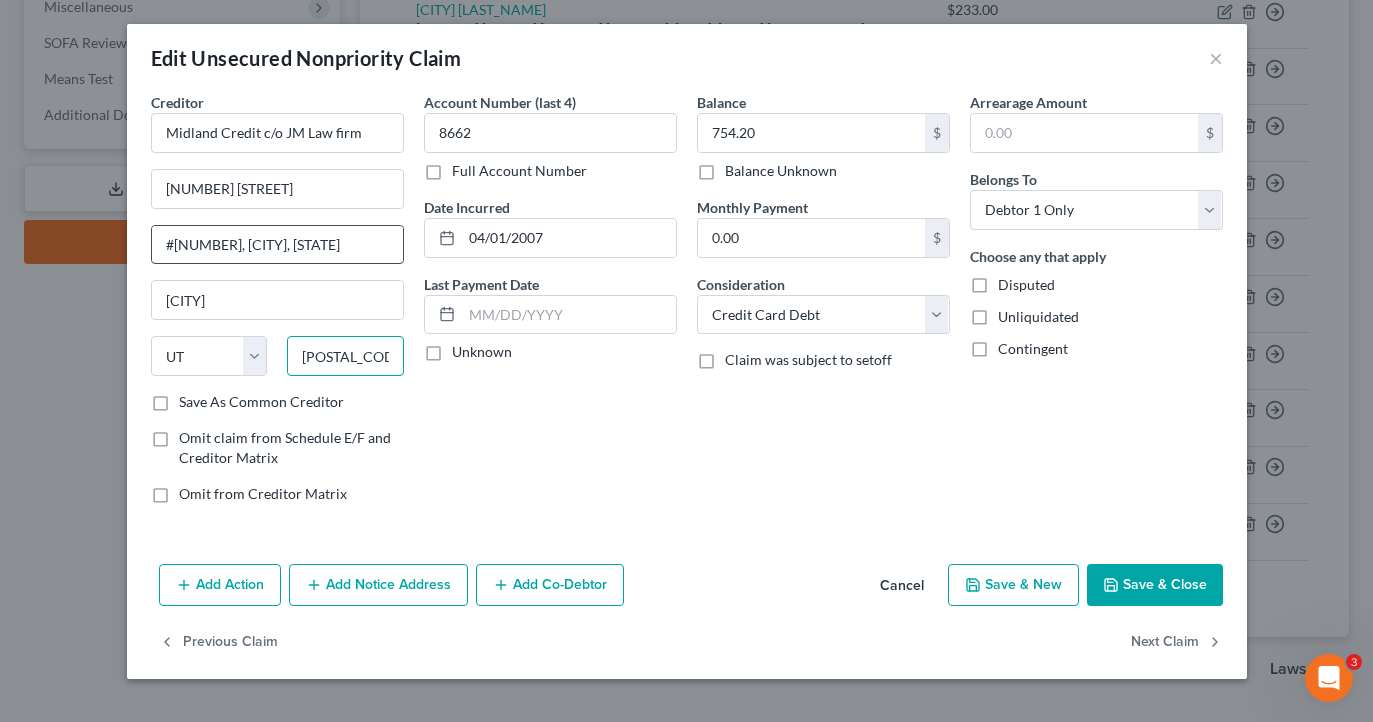 type on "[POSTAL_CODE]" 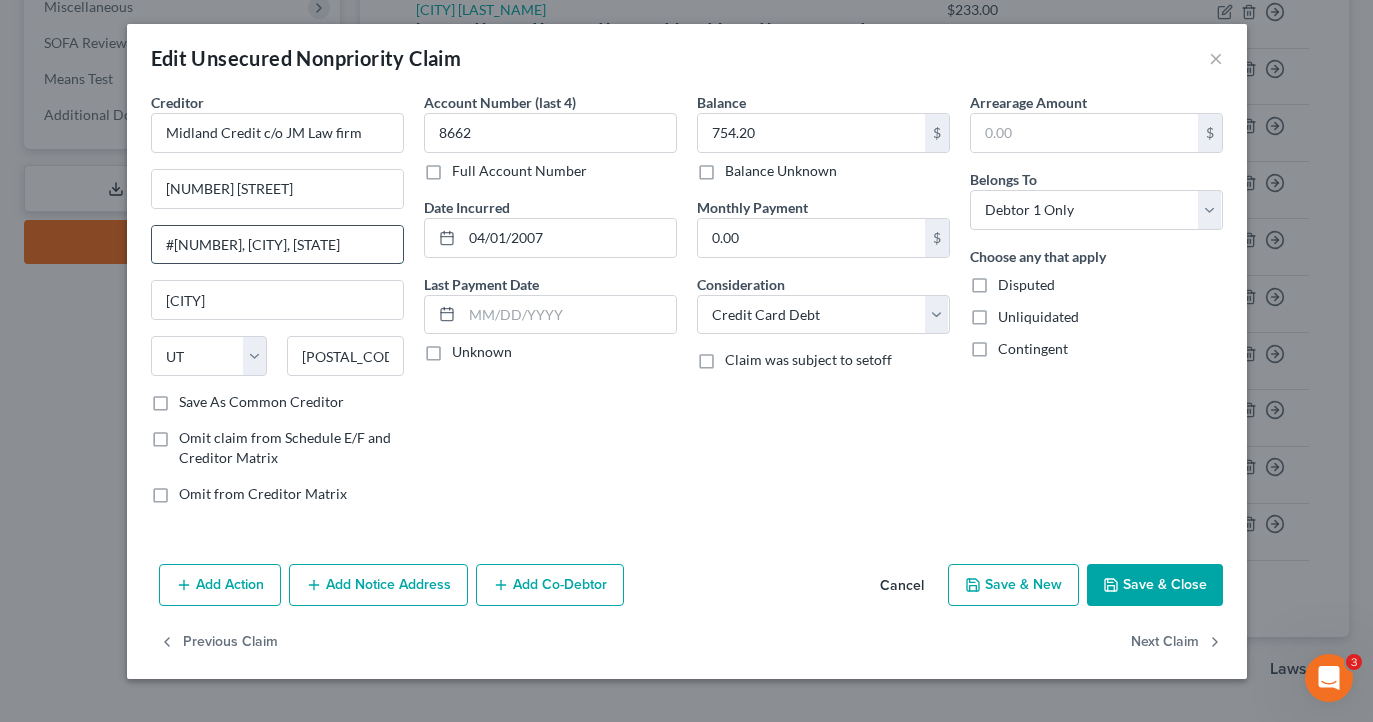 click on "#[NUMBER], [CITY], [STATE]" at bounding box center [277, 245] 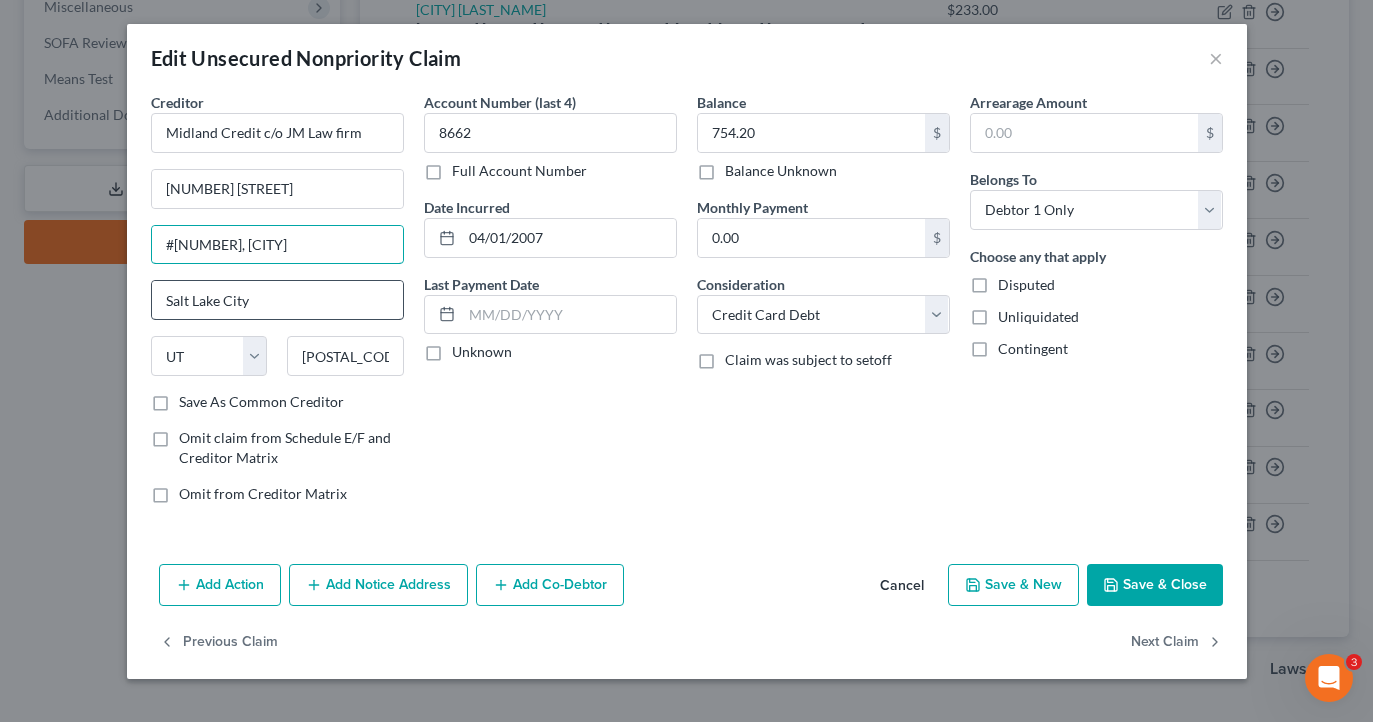 type on "#[NUMBER], [CITY]" 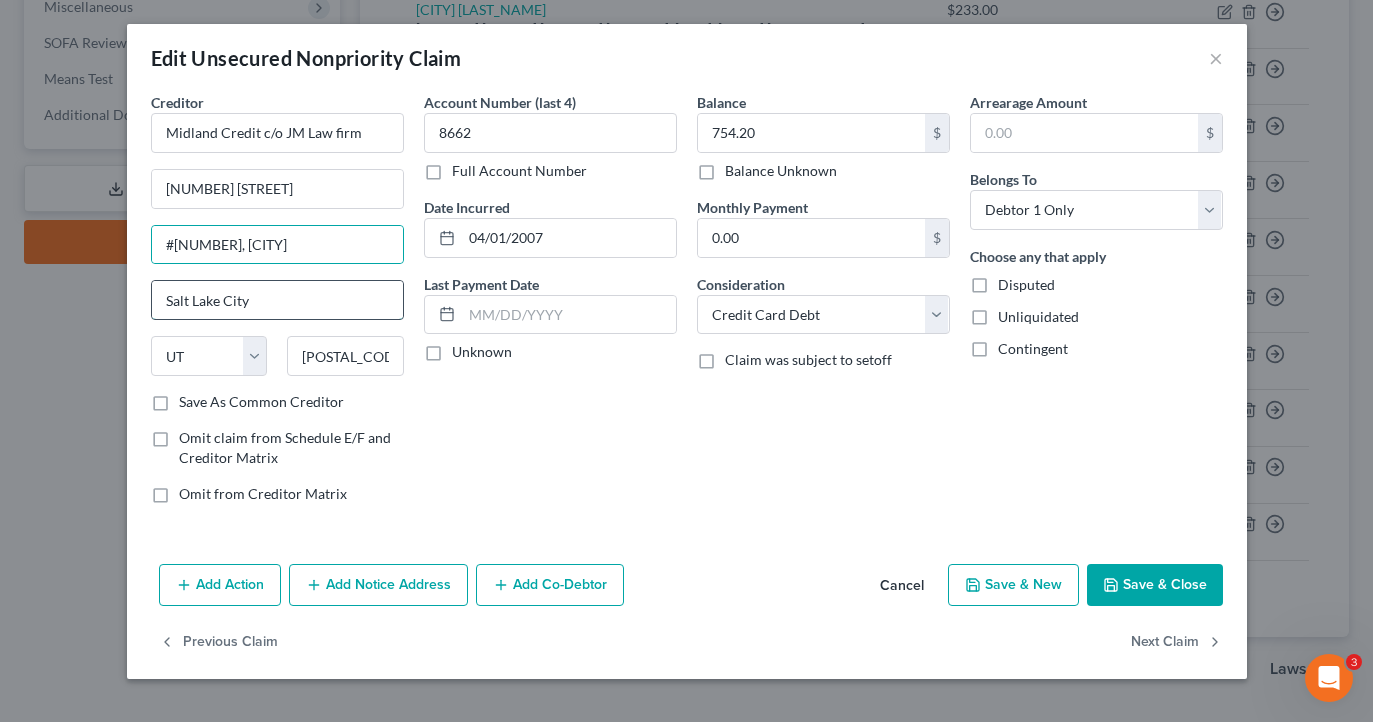 click on "Salt Lake City" at bounding box center (277, 300) 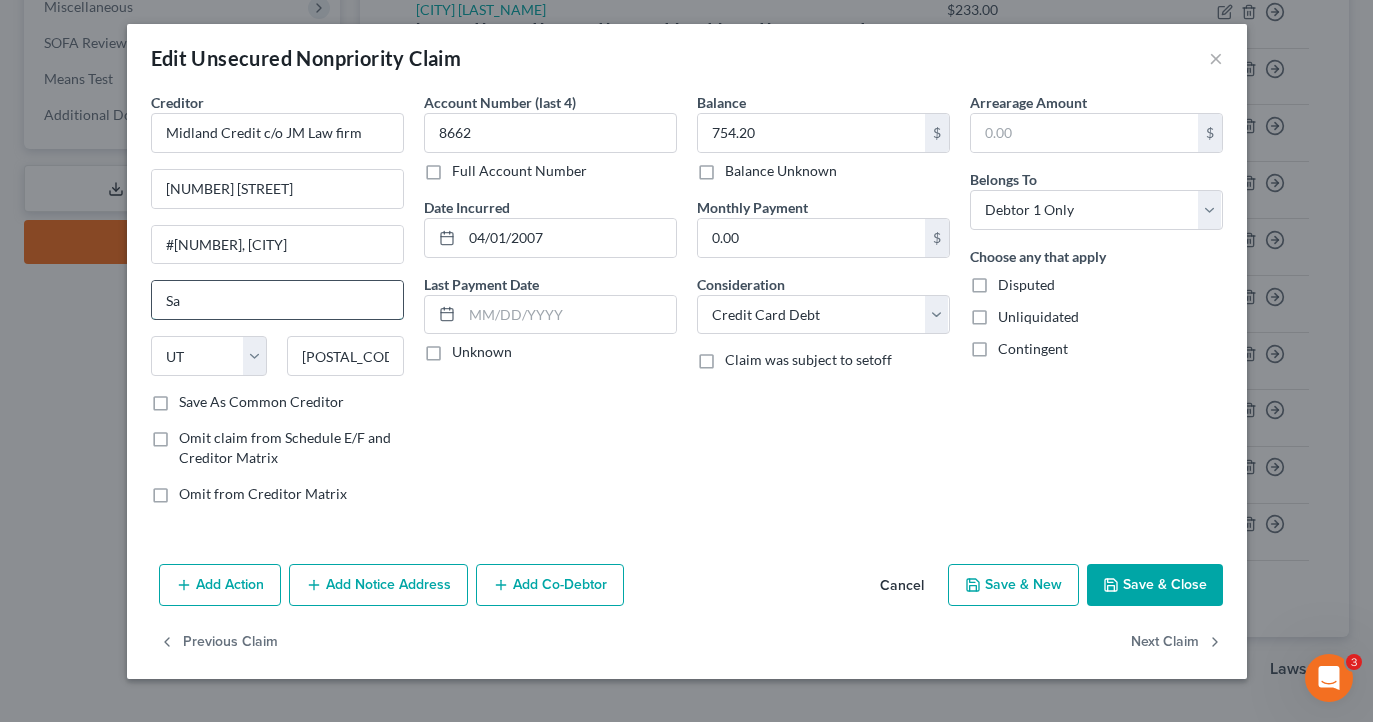 type on "S" 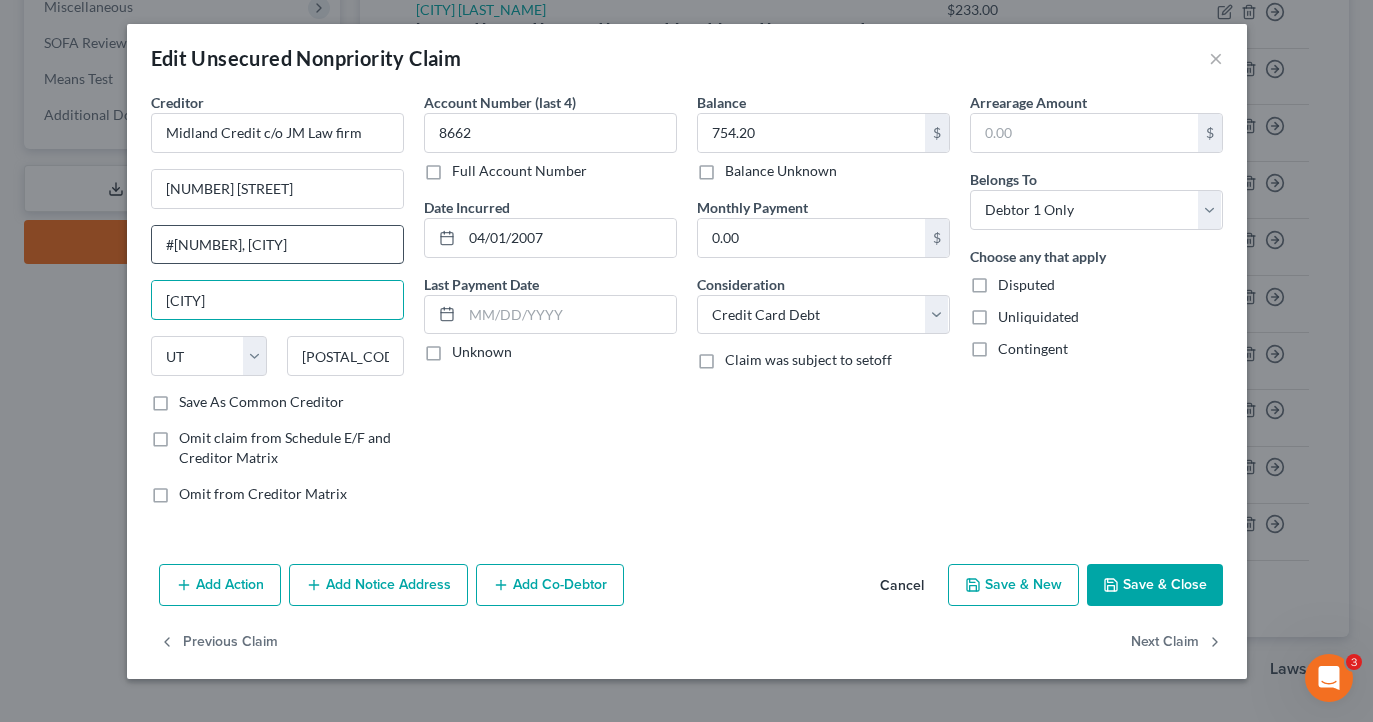 type on "[CITY]" 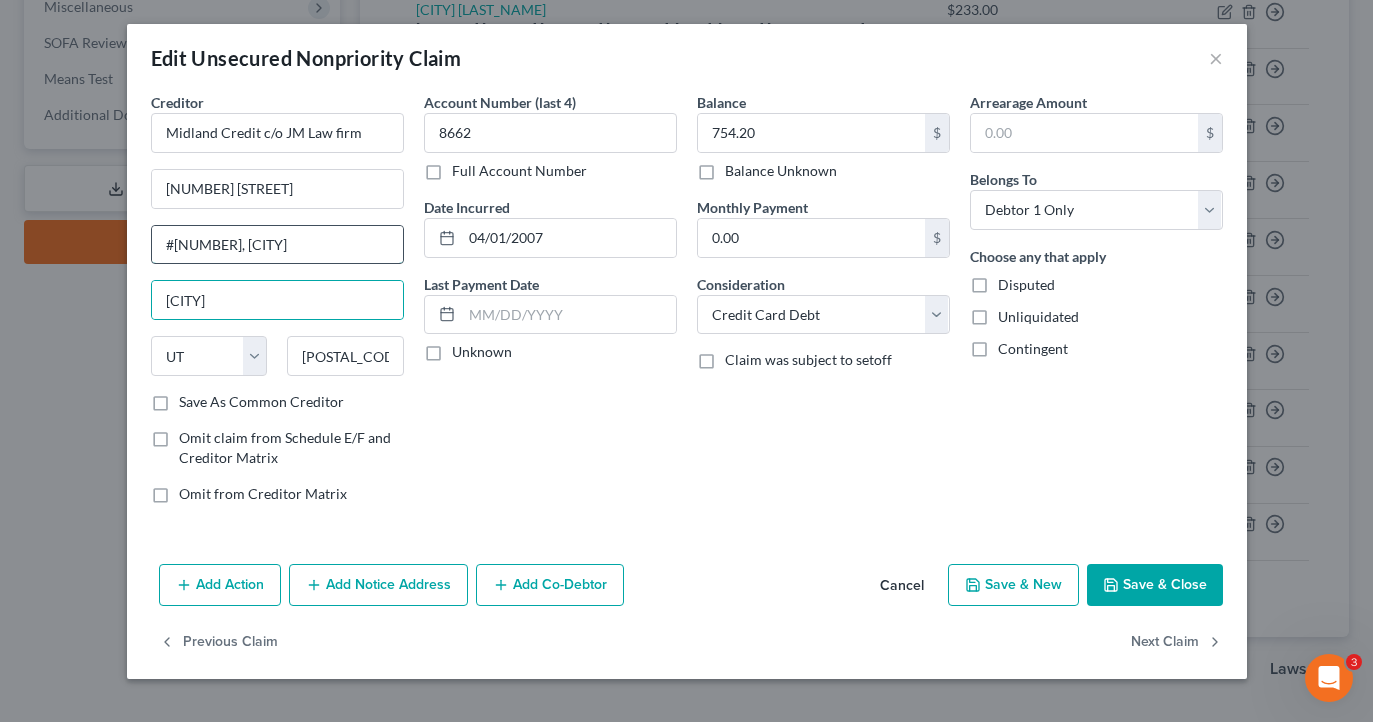 click on "#[NUMBER], [CITY]" at bounding box center [277, 245] 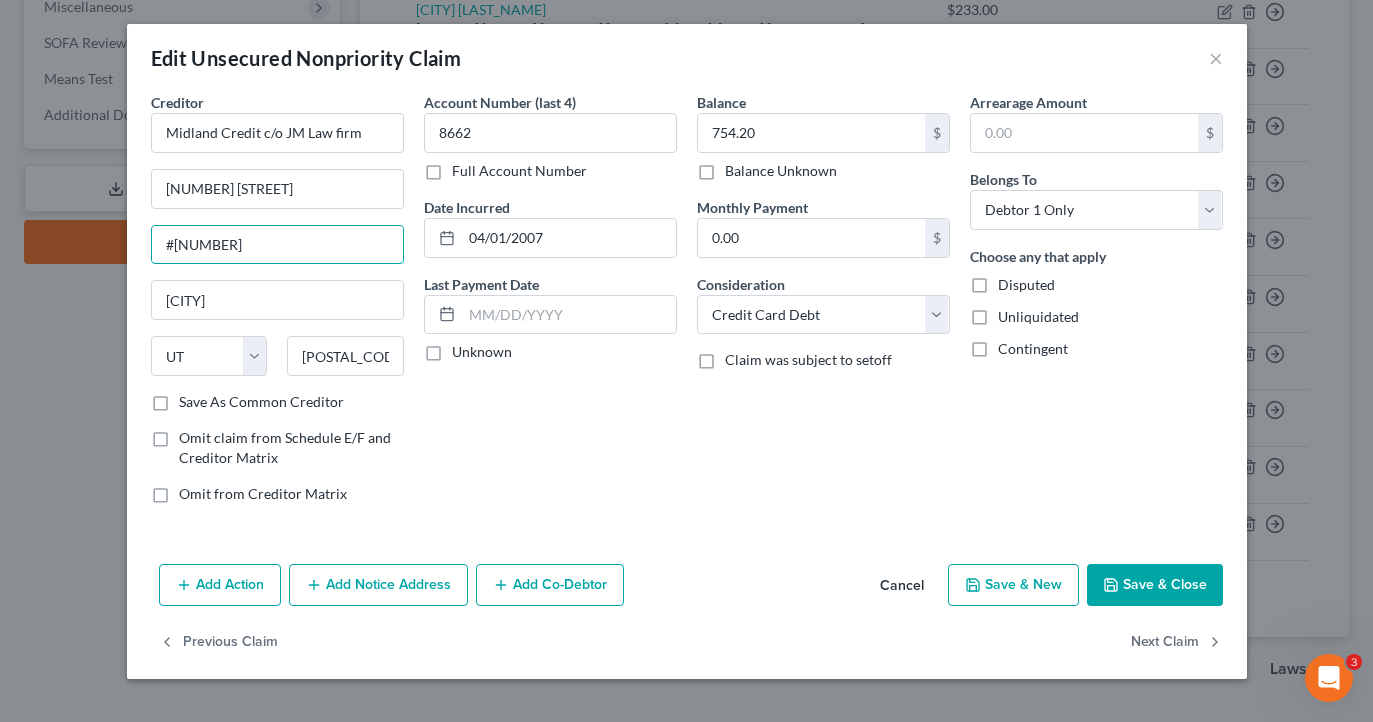 type on "#[NUMBER]" 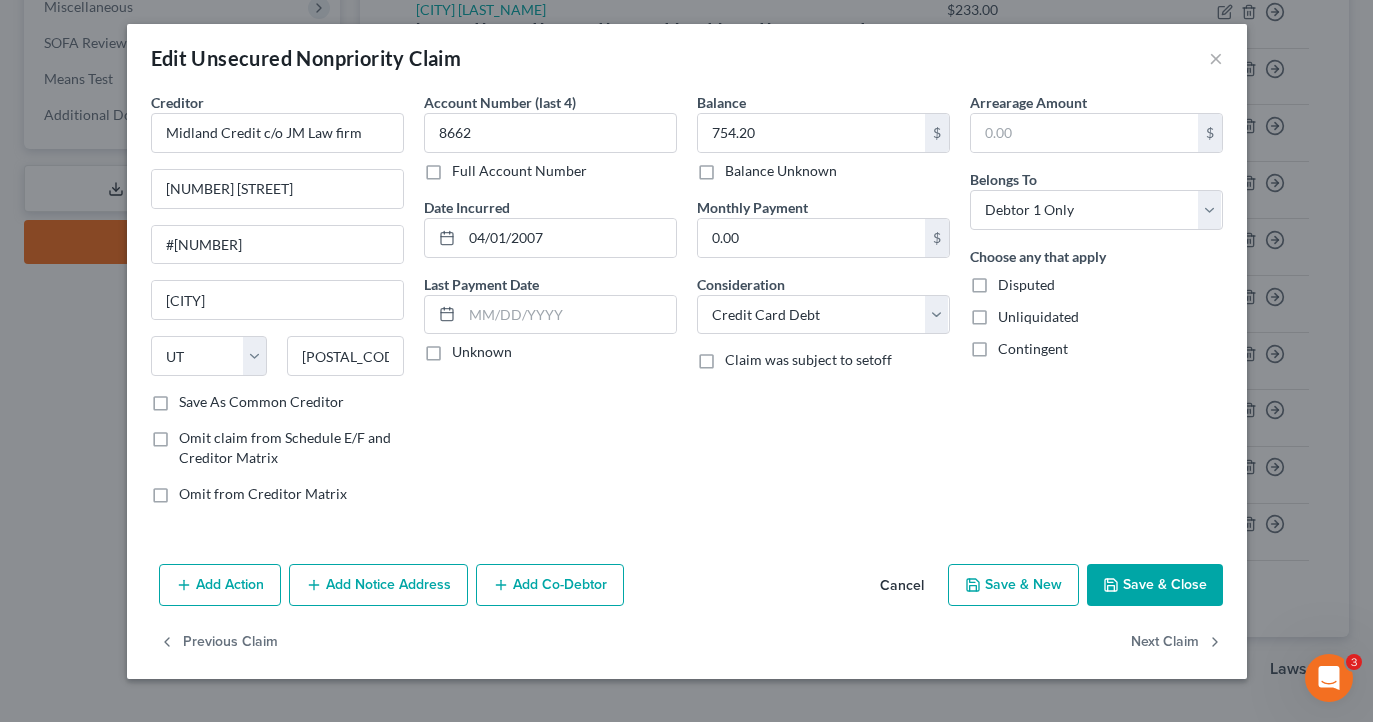 click on "Save & Close" at bounding box center (1155, 585) 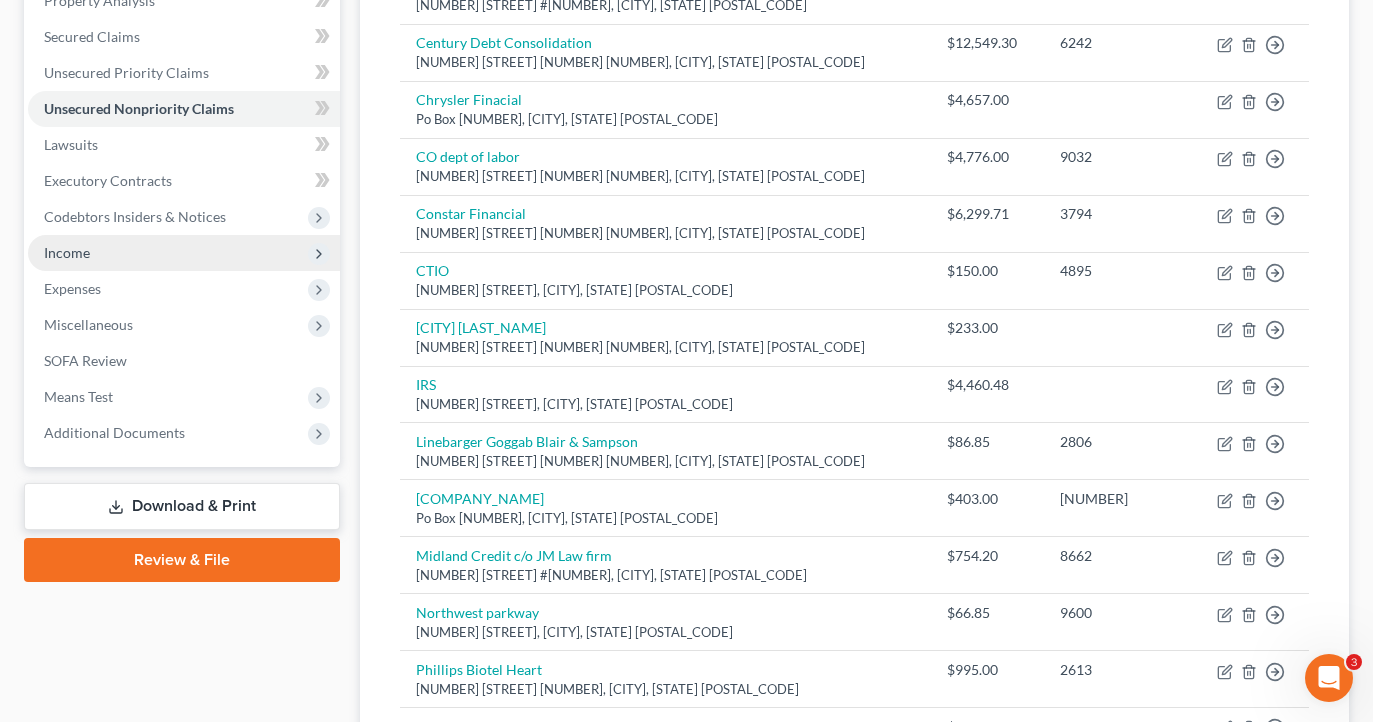 scroll, scrollTop: 407, scrollLeft: 0, axis: vertical 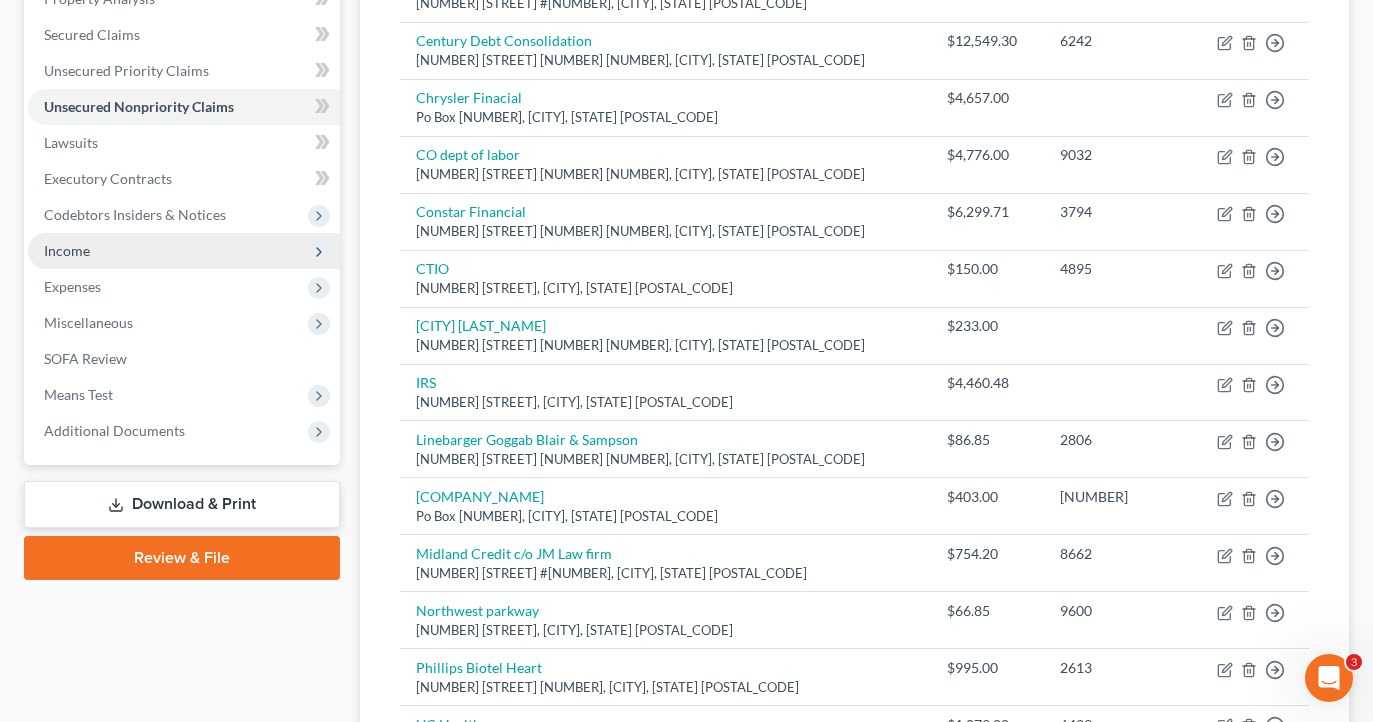 click on "Income" at bounding box center [184, 251] 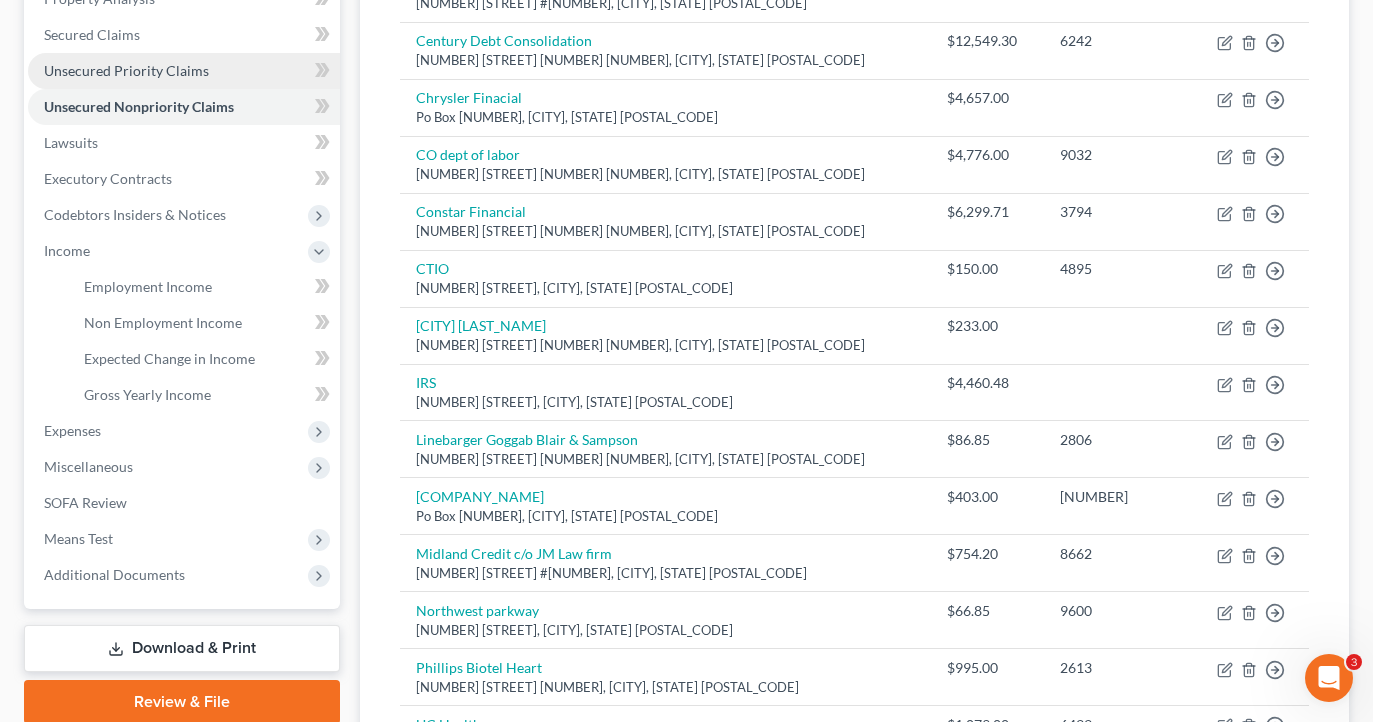 click on "Non Employment Income" at bounding box center (204, 323) 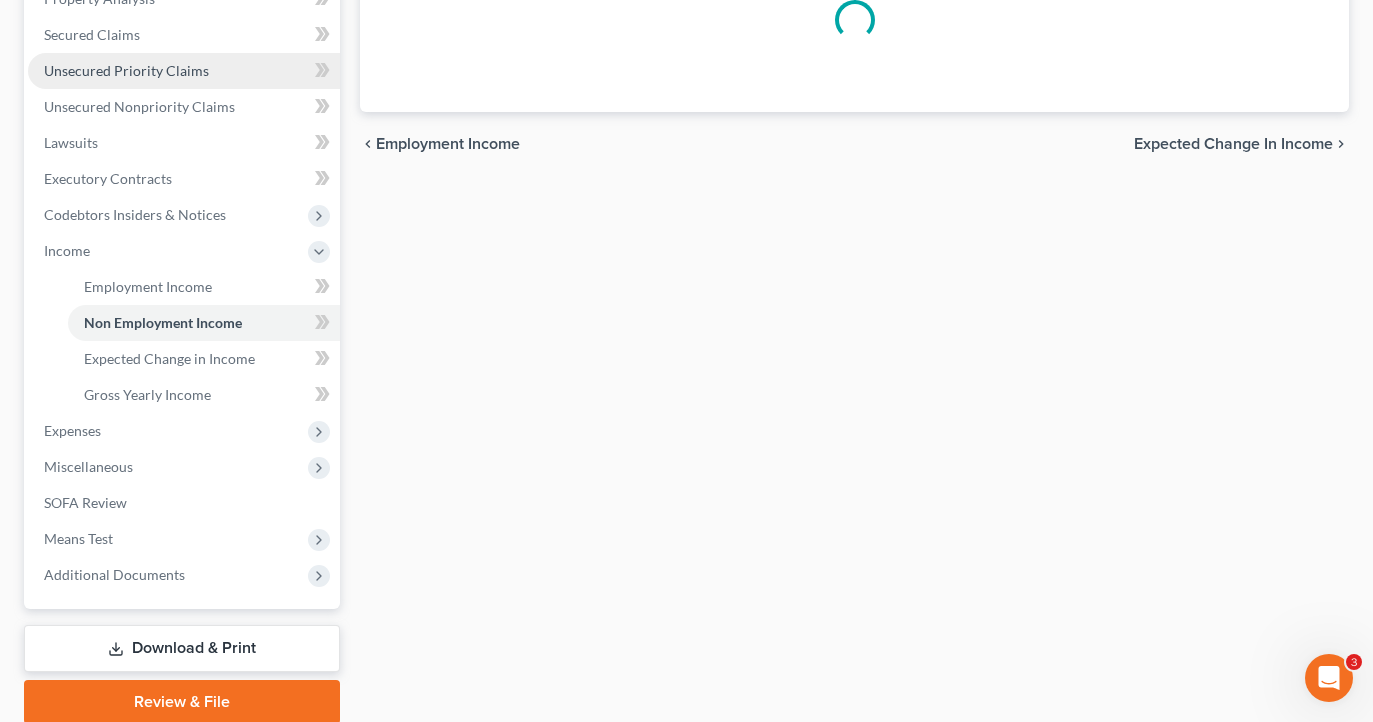 scroll, scrollTop: 0, scrollLeft: 0, axis: both 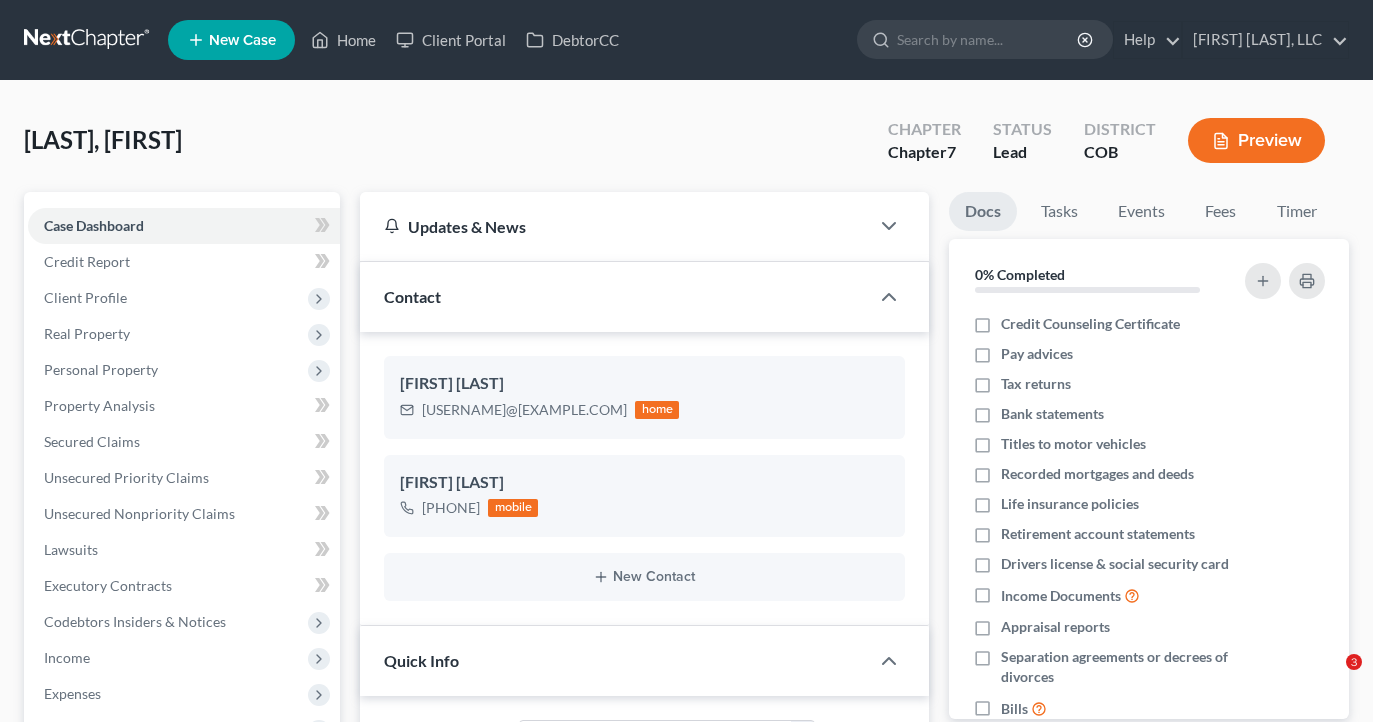 select on "10" 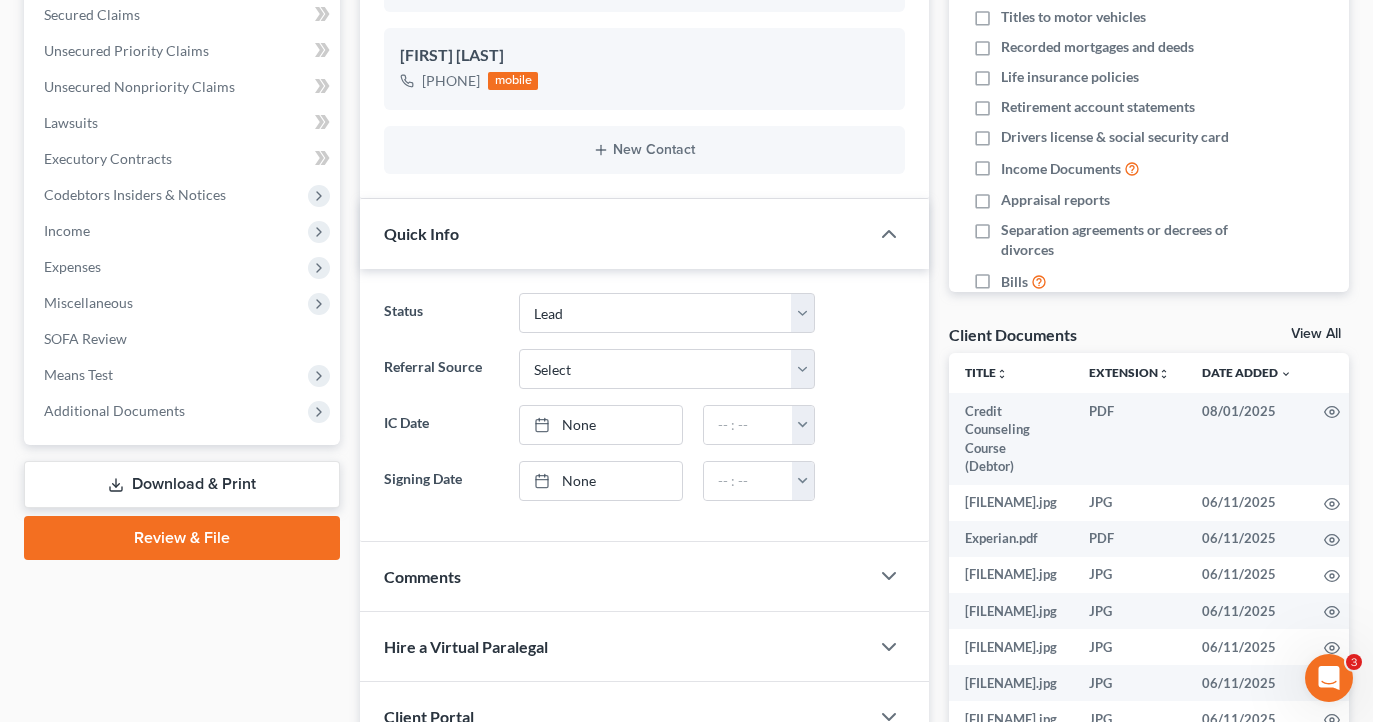 scroll, scrollTop: 0, scrollLeft: 0, axis: both 